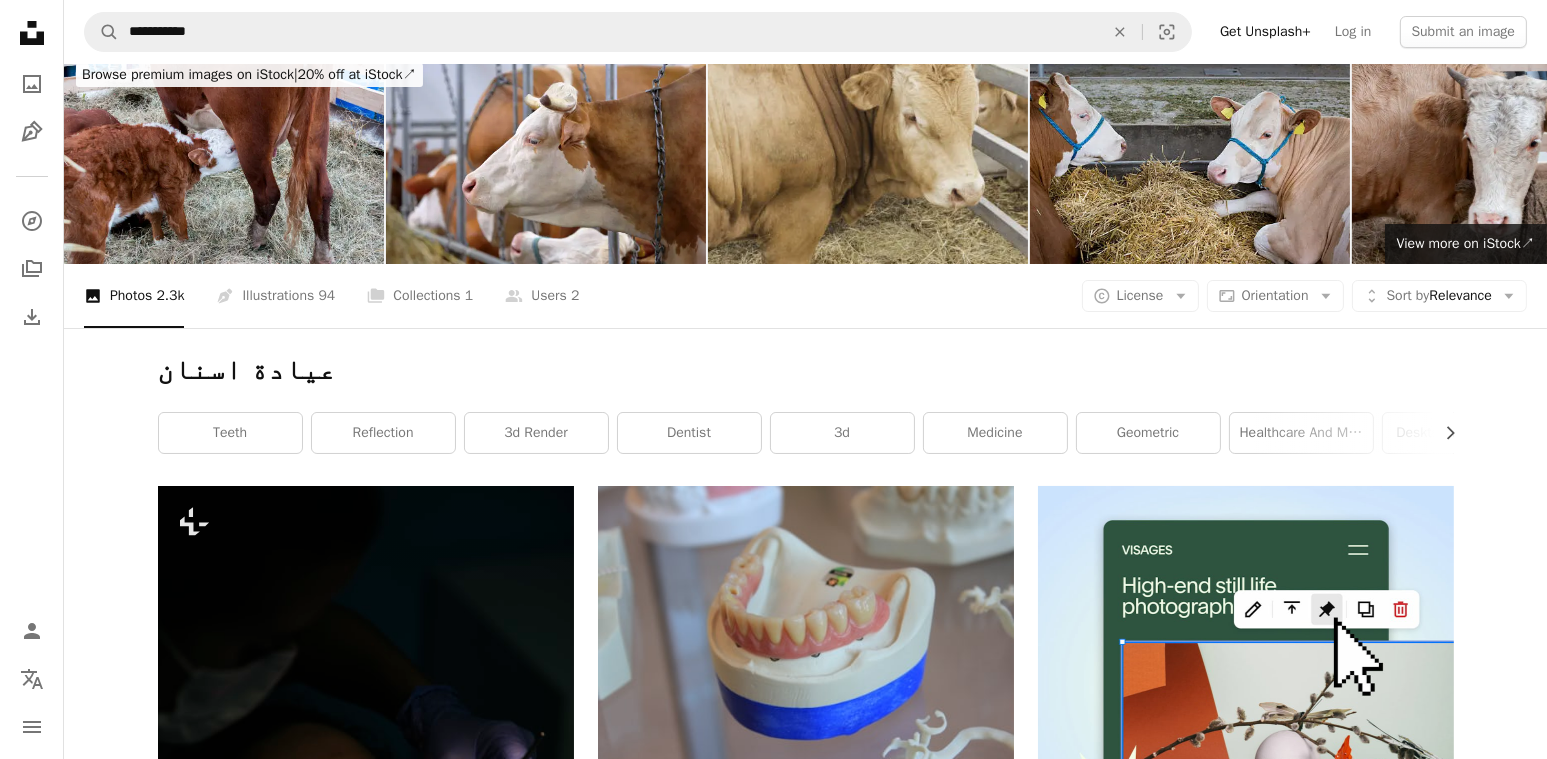 scroll, scrollTop: 0, scrollLeft: 0, axis: both 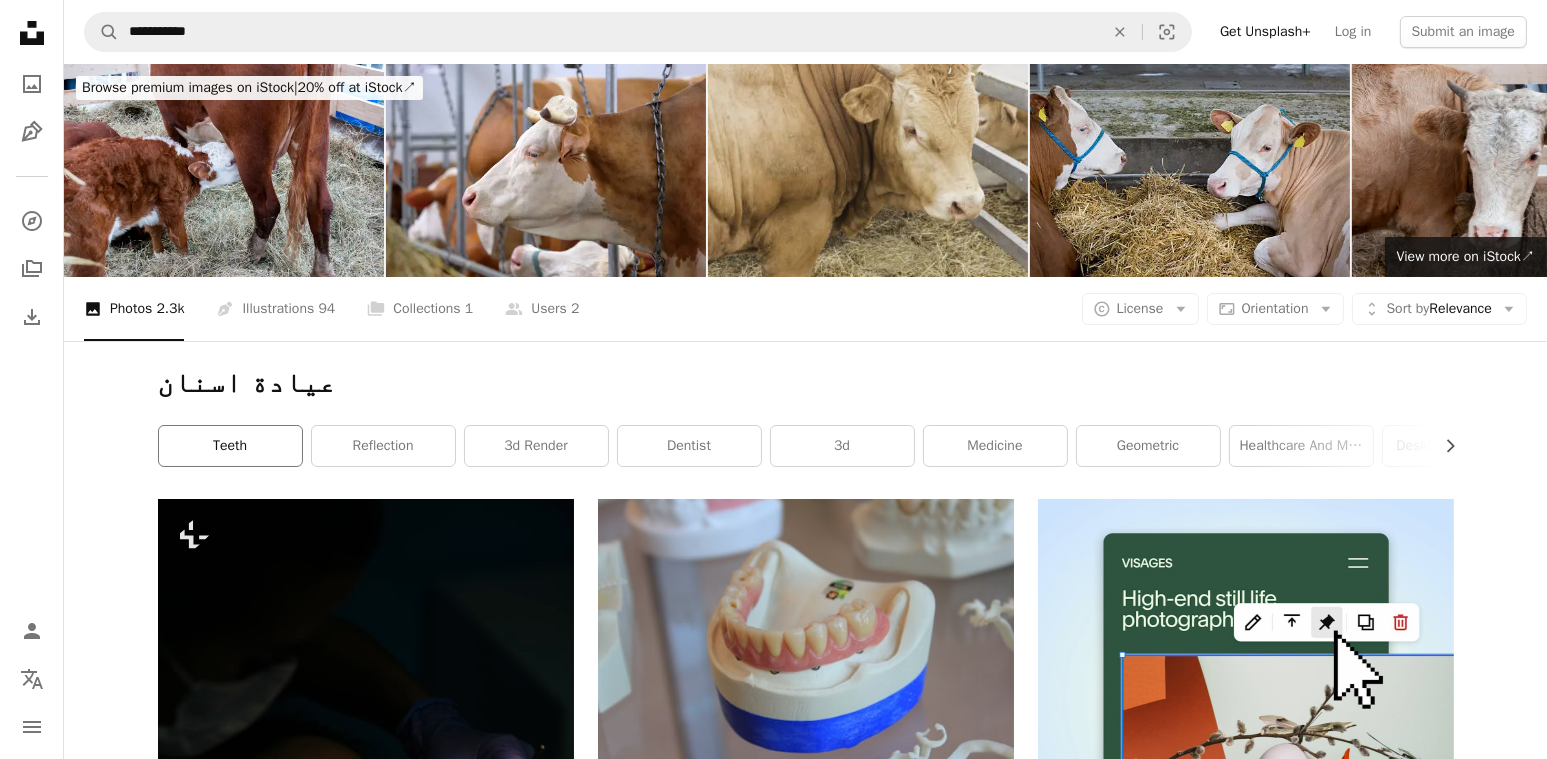 click on "teeth" at bounding box center (230, 446) 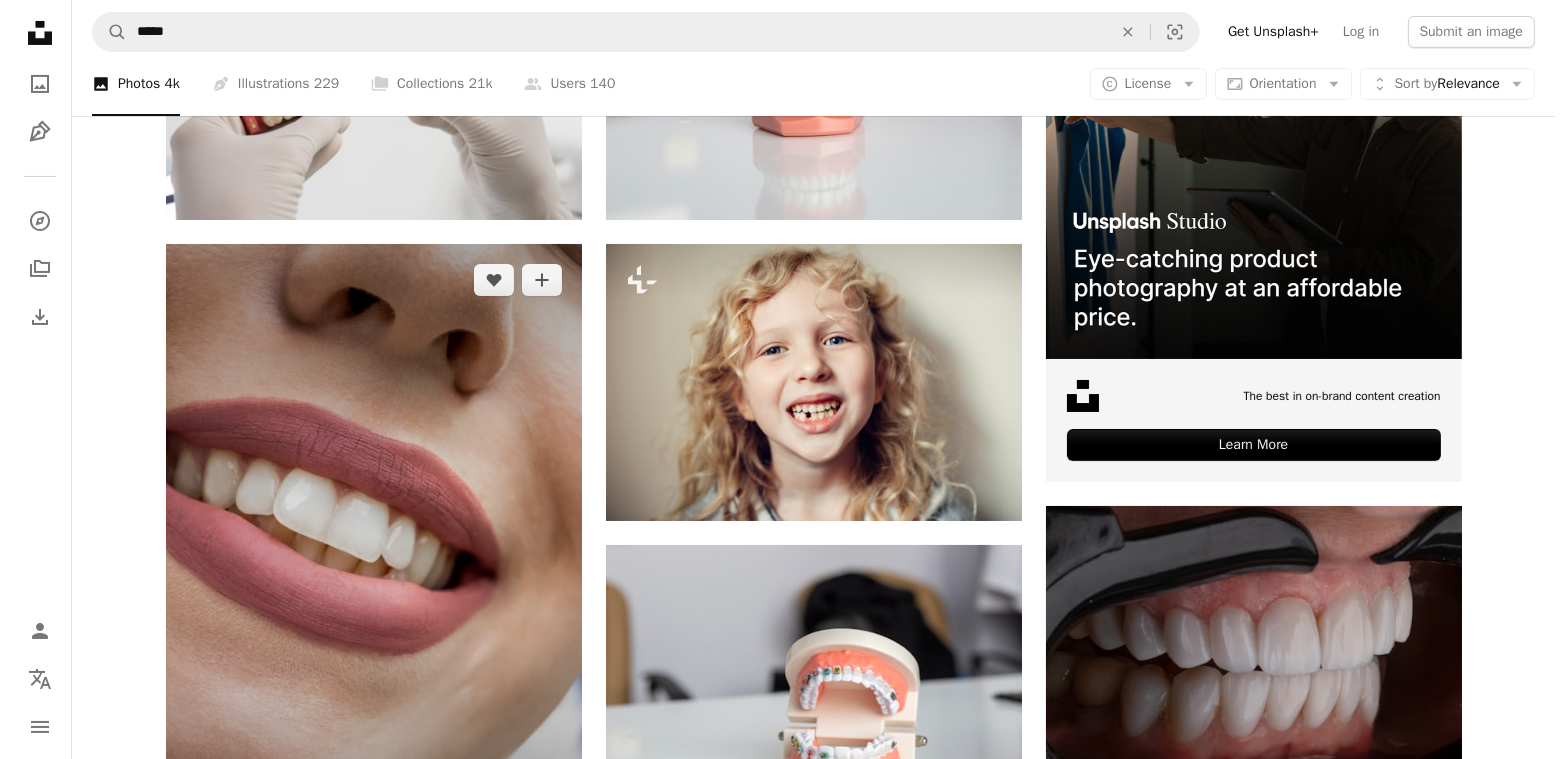 scroll, scrollTop: 869, scrollLeft: 0, axis: vertical 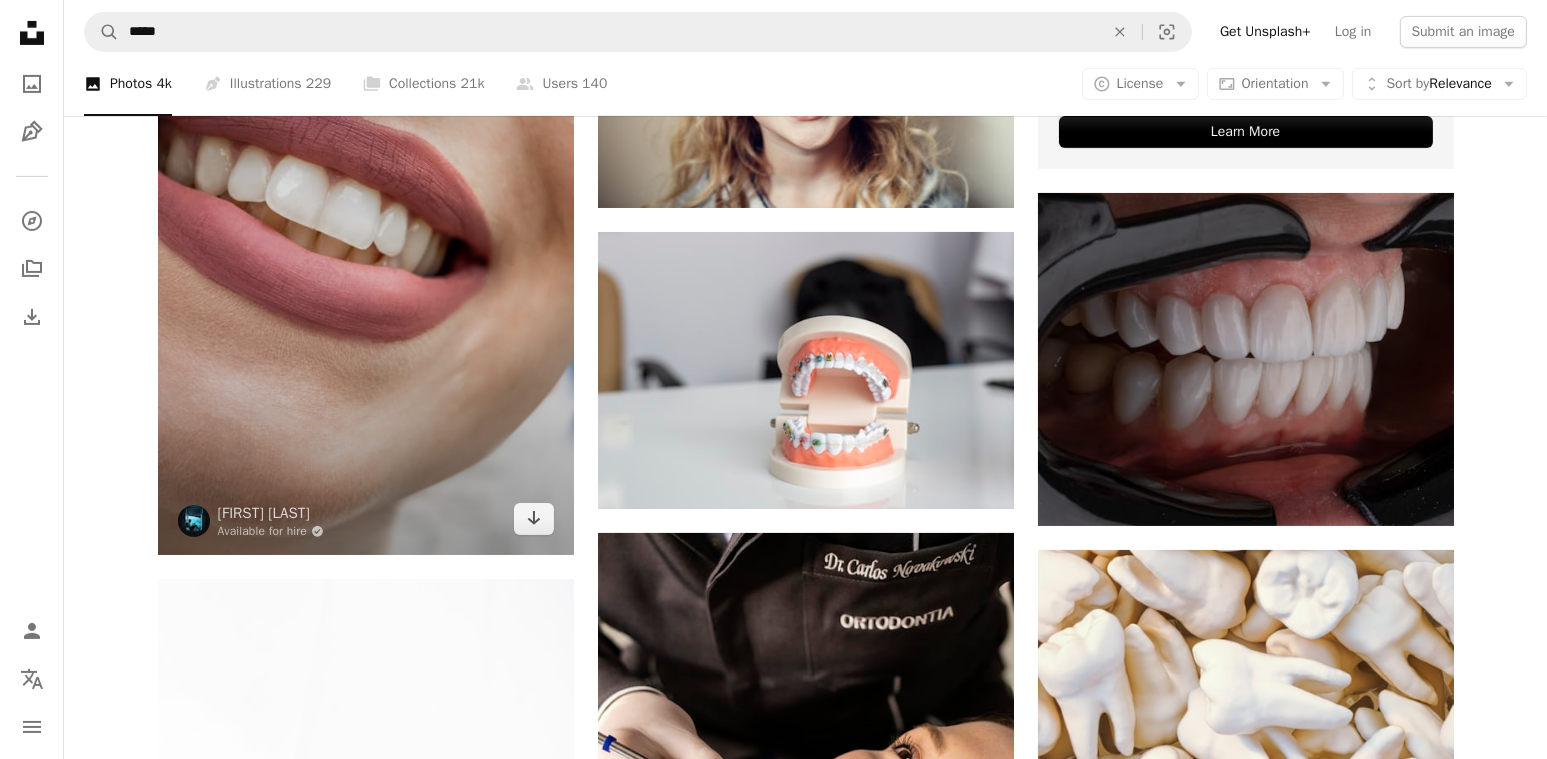 click at bounding box center [366, 243] 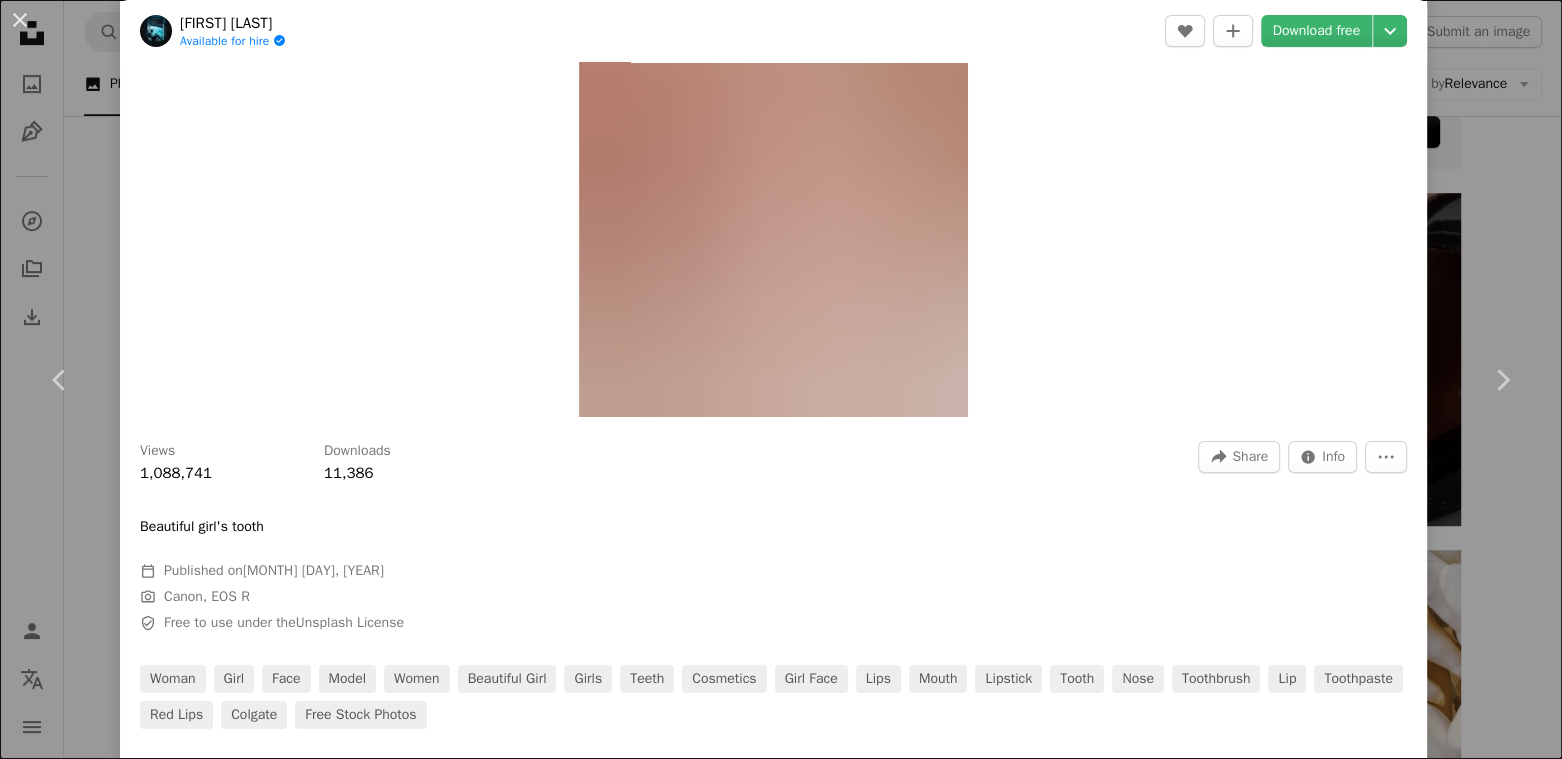 scroll, scrollTop: 256, scrollLeft: 0, axis: vertical 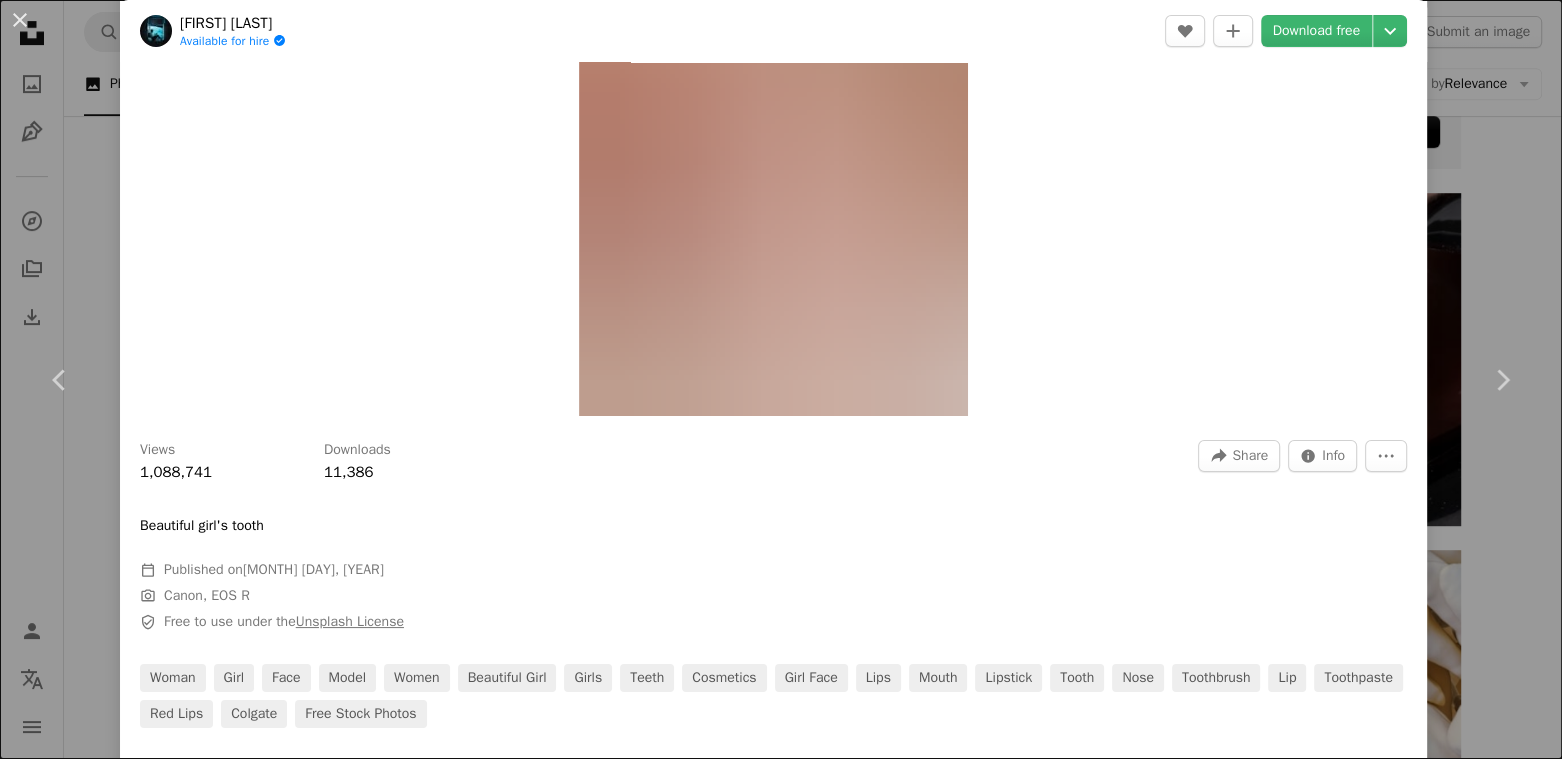 click on "Unsplash License" at bounding box center (350, 621) 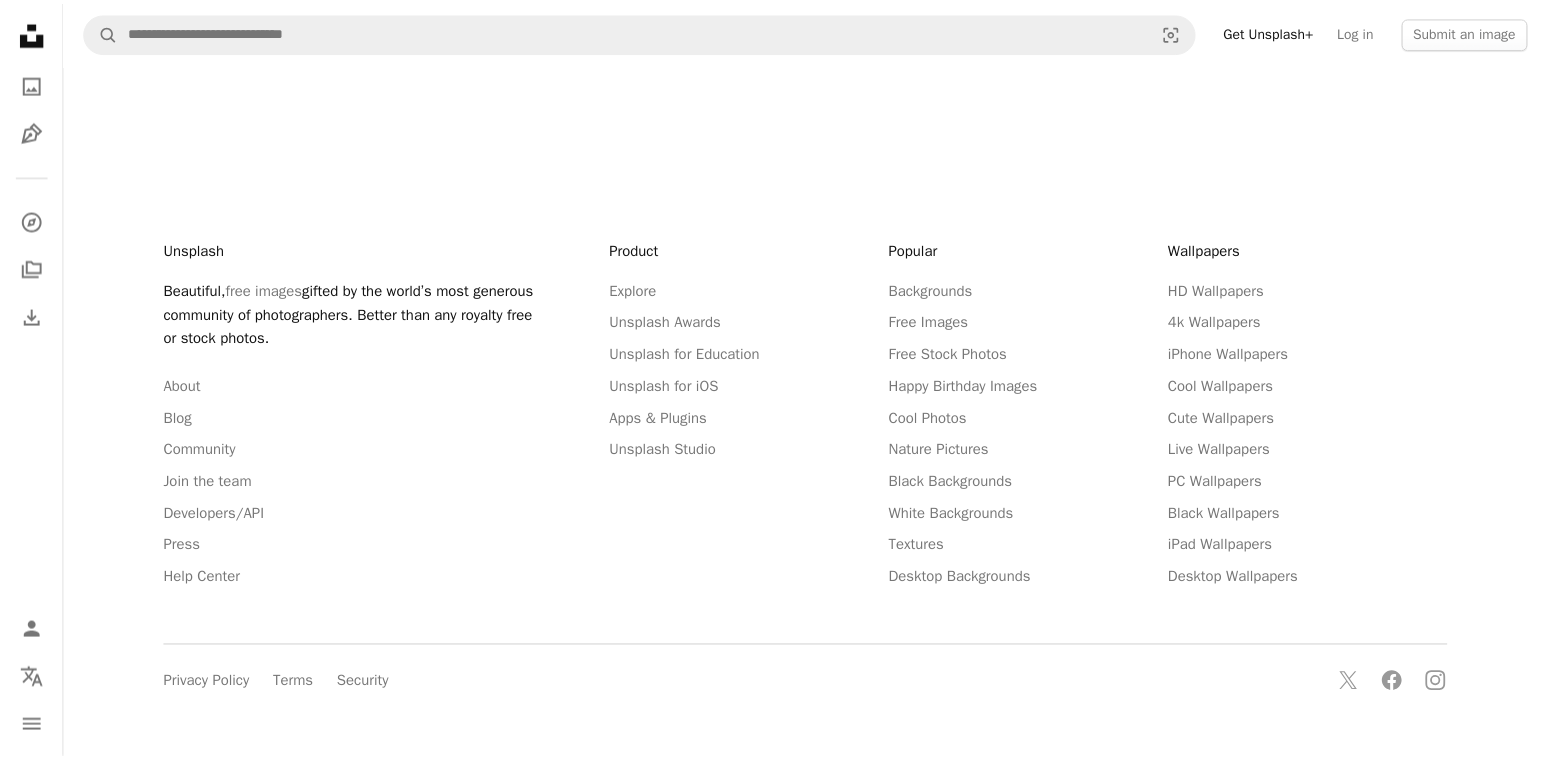 scroll, scrollTop: 0, scrollLeft: 0, axis: both 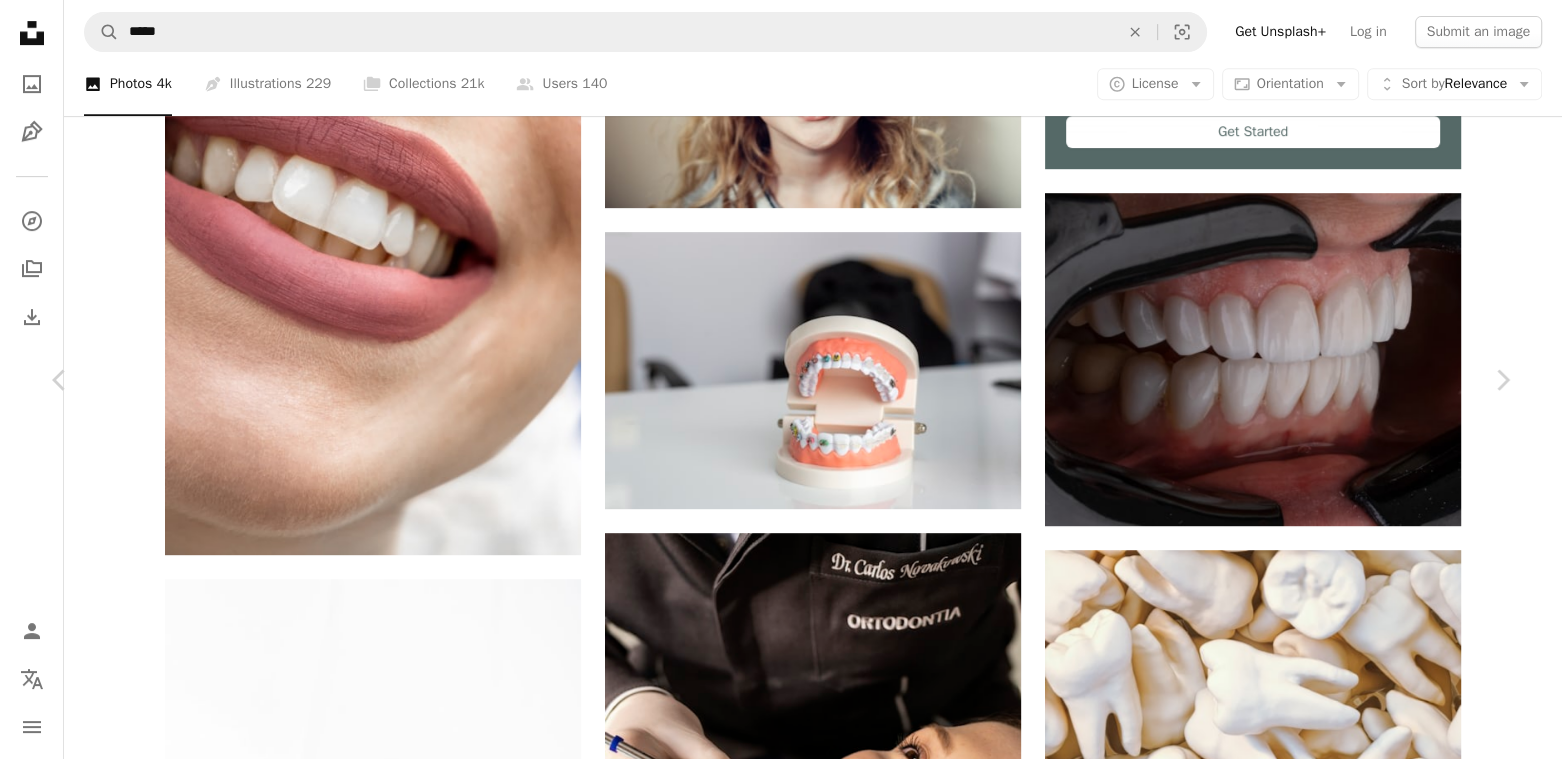 click on "An X shape Chevron left Chevron right Tony Litvyak Available for hire A checkmark inside of a circle A heart A plus sign Download free Chevron down Zoom in Views 1,088,741 Downloads 11,386 A forward-right arrow Share Info icon Info More Actions Beautiful girl's tooth Calendar outlined Published on  [DATE], [YEAR] Camera Canon, EOS R Safety Free to use under the  Unsplash License woman girl face model women beautiful girl girls teeth cosmetics girl face lips mouth lipstick tooth nose toothbrush lip toothpaste red lips colgate Free stock photos Browse premium related images on iStock  |  Save 20% with code UNSPLASH20 View more on iStock  ↗ Related images A heart A plus sign Kamal Hoseinianzade Available for hire A checkmark inside of a circle Arrow pointing down Plus sign for Unsplash+ A heart A plus sign Curated Lifestyle For  Unsplash+ A lock Download A heart A plus sign Sarahí Rivera Available for hire A checkmark inside of a circle Arrow pointing down A heart A plus sign Ozkan Guner Arrow pointing down" at bounding box center (781, 4276) 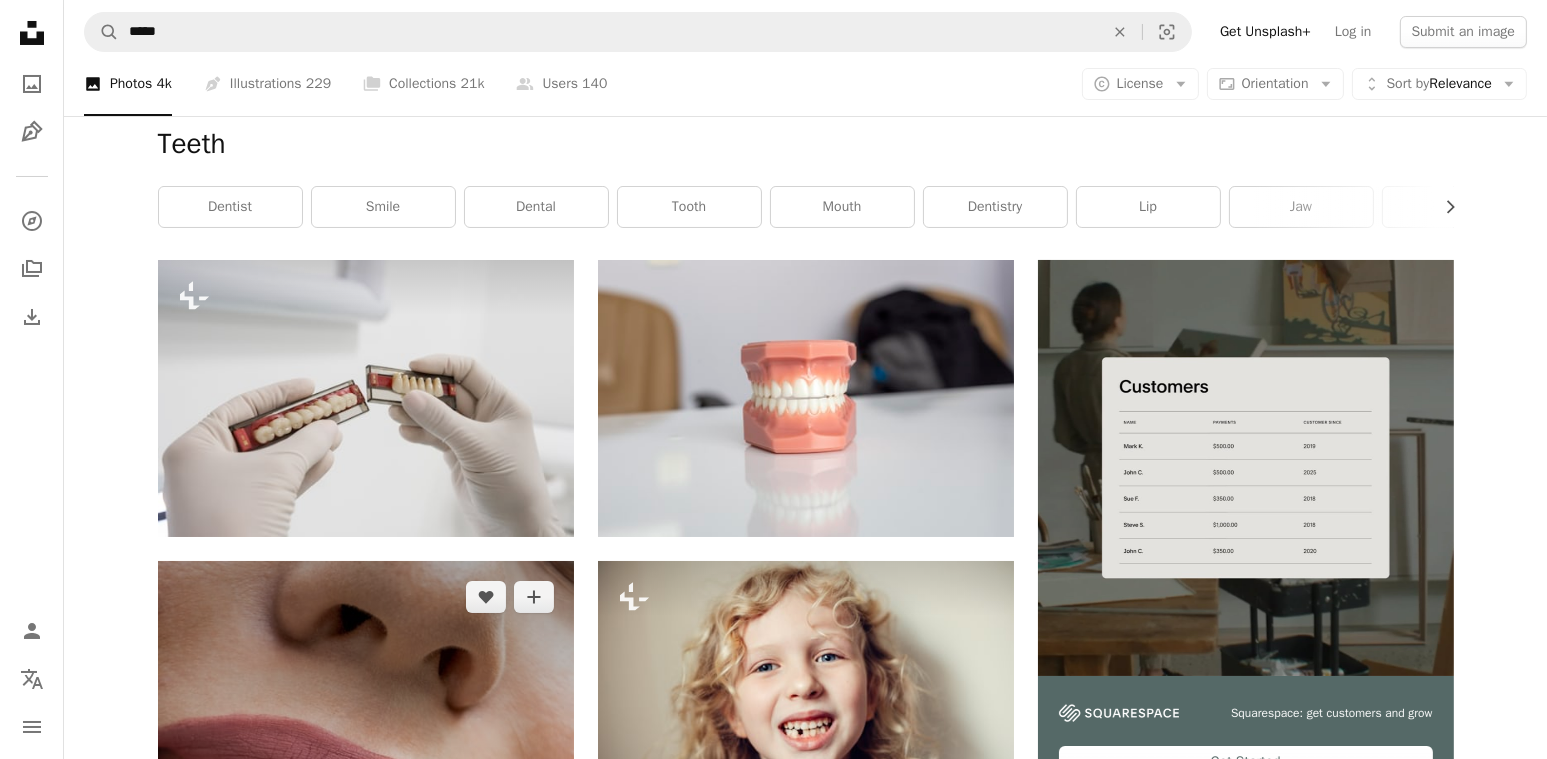 scroll, scrollTop: 225, scrollLeft: 0, axis: vertical 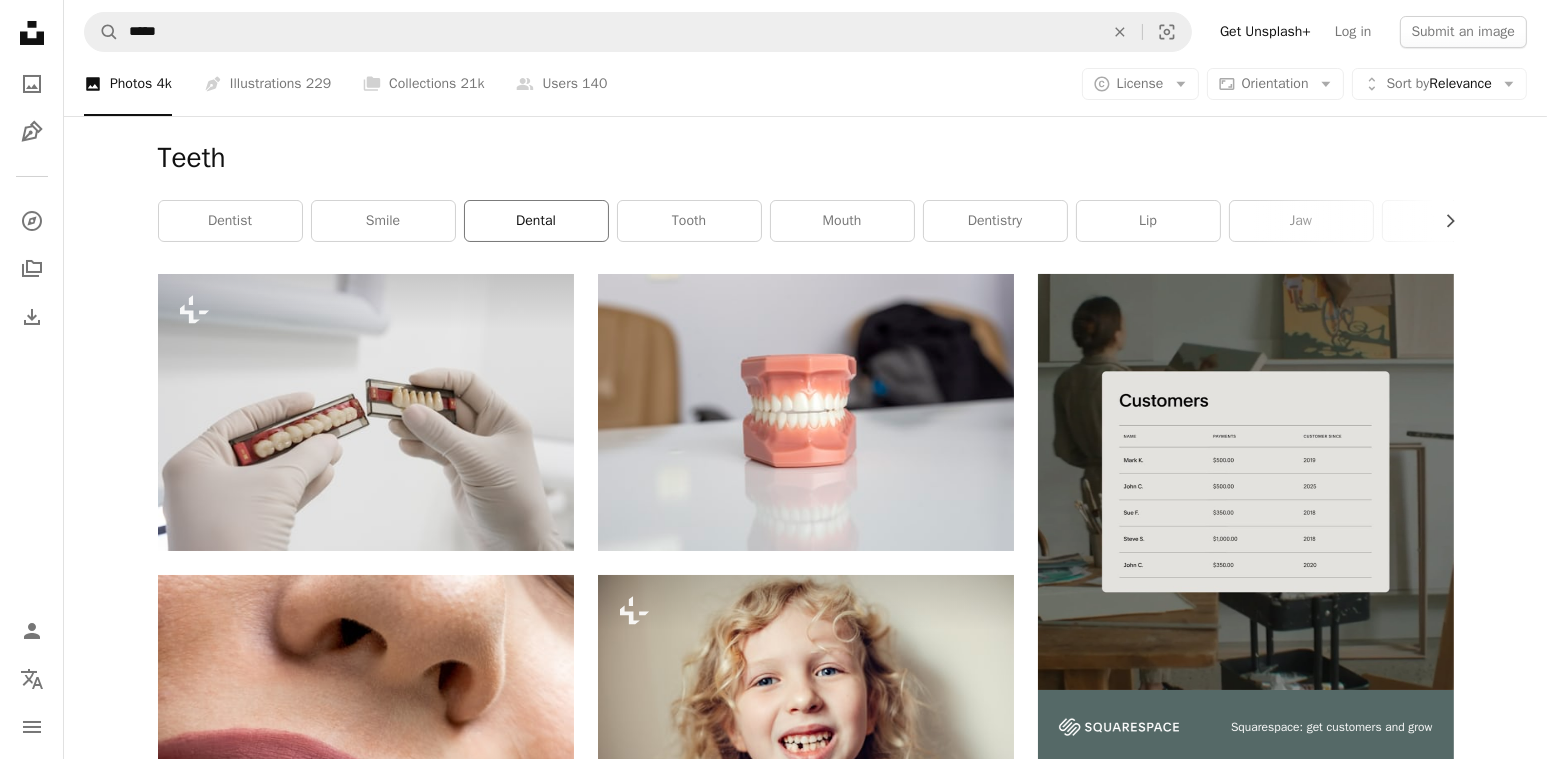 click on "dental" at bounding box center (536, 221) 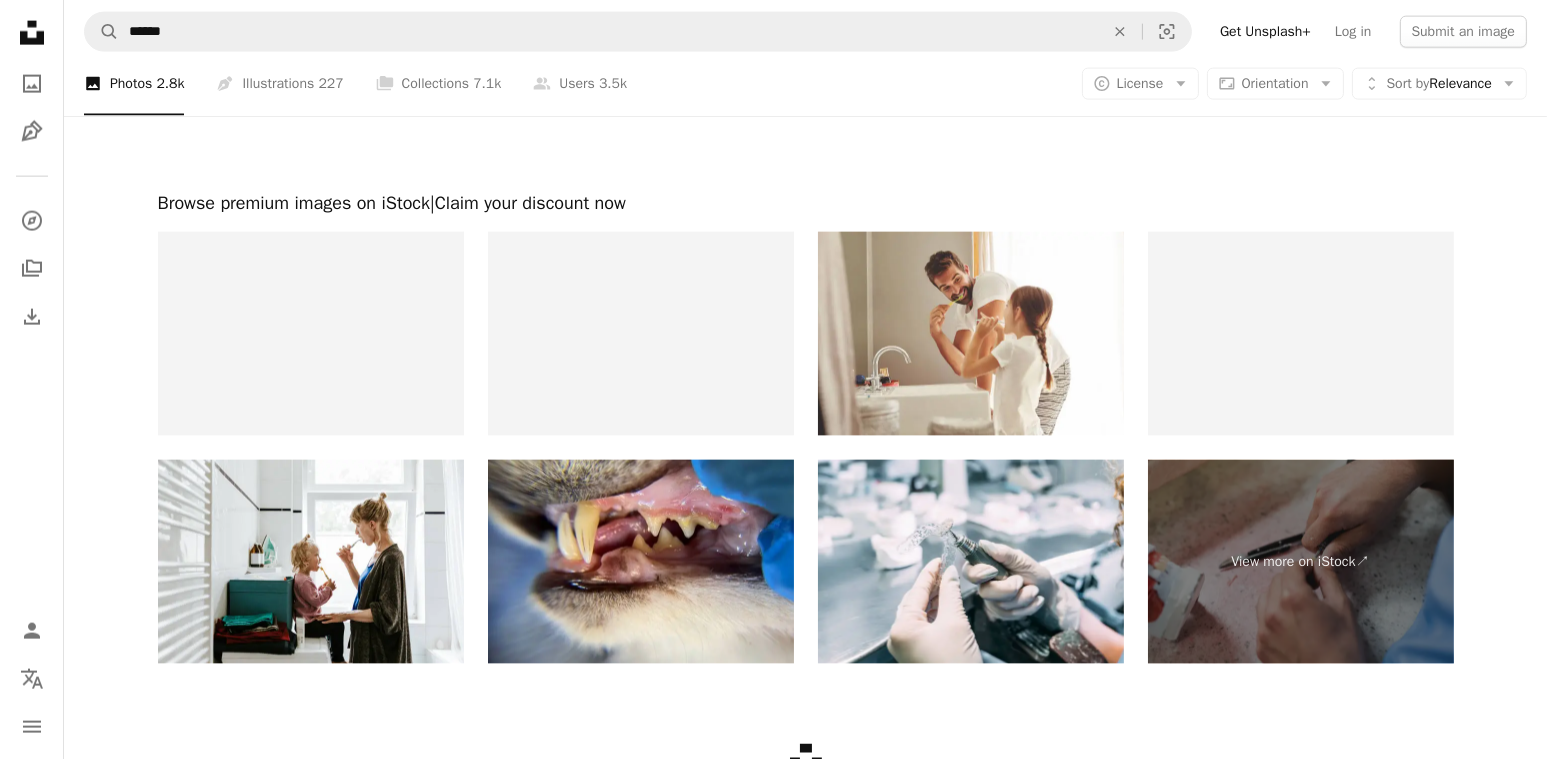 scroll, scrollTop: 3806, scrollLeft: 0, axis: vertical 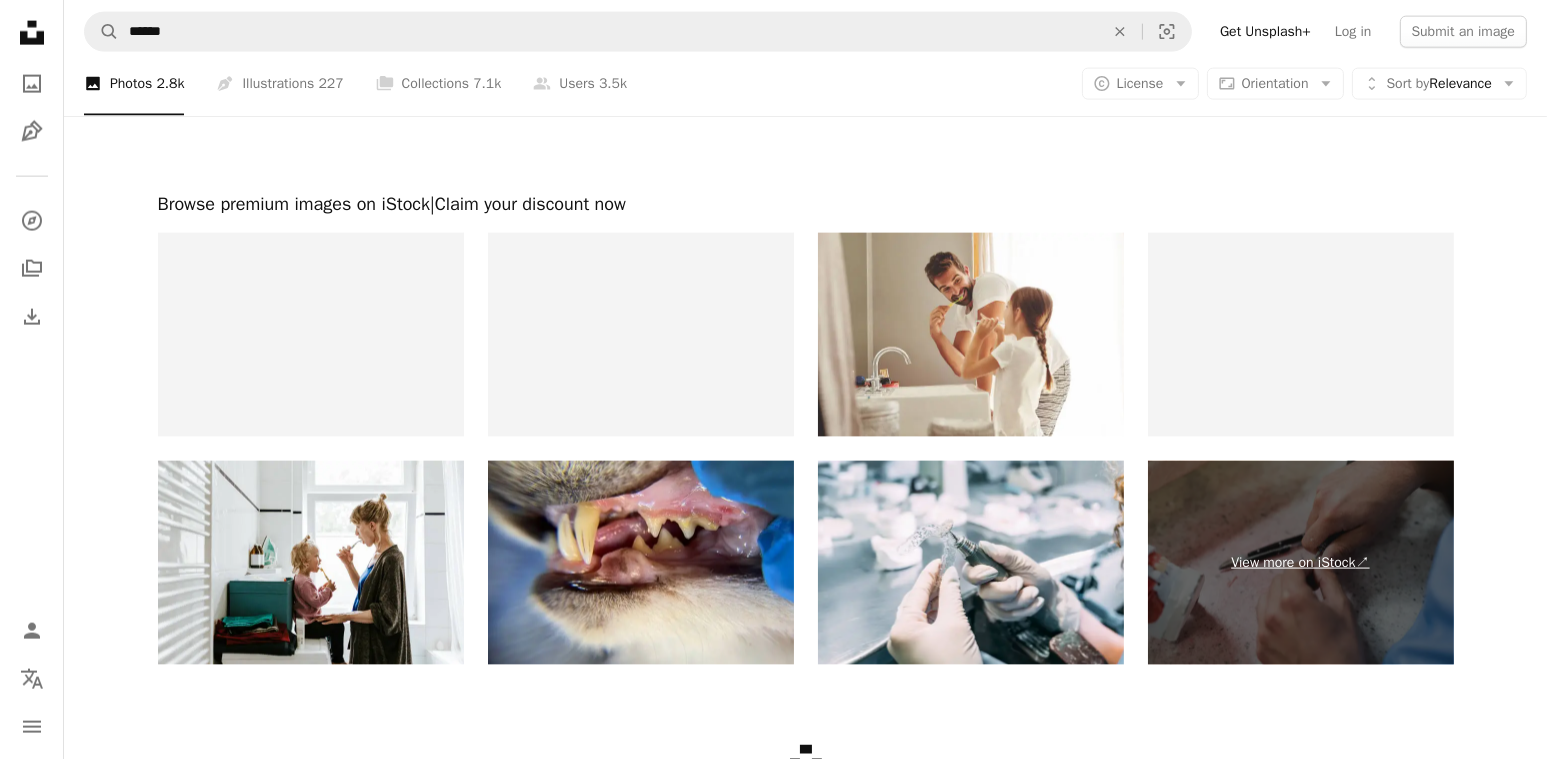 click on "View more on iStock  ↗" at bounding box center (1301, 563) 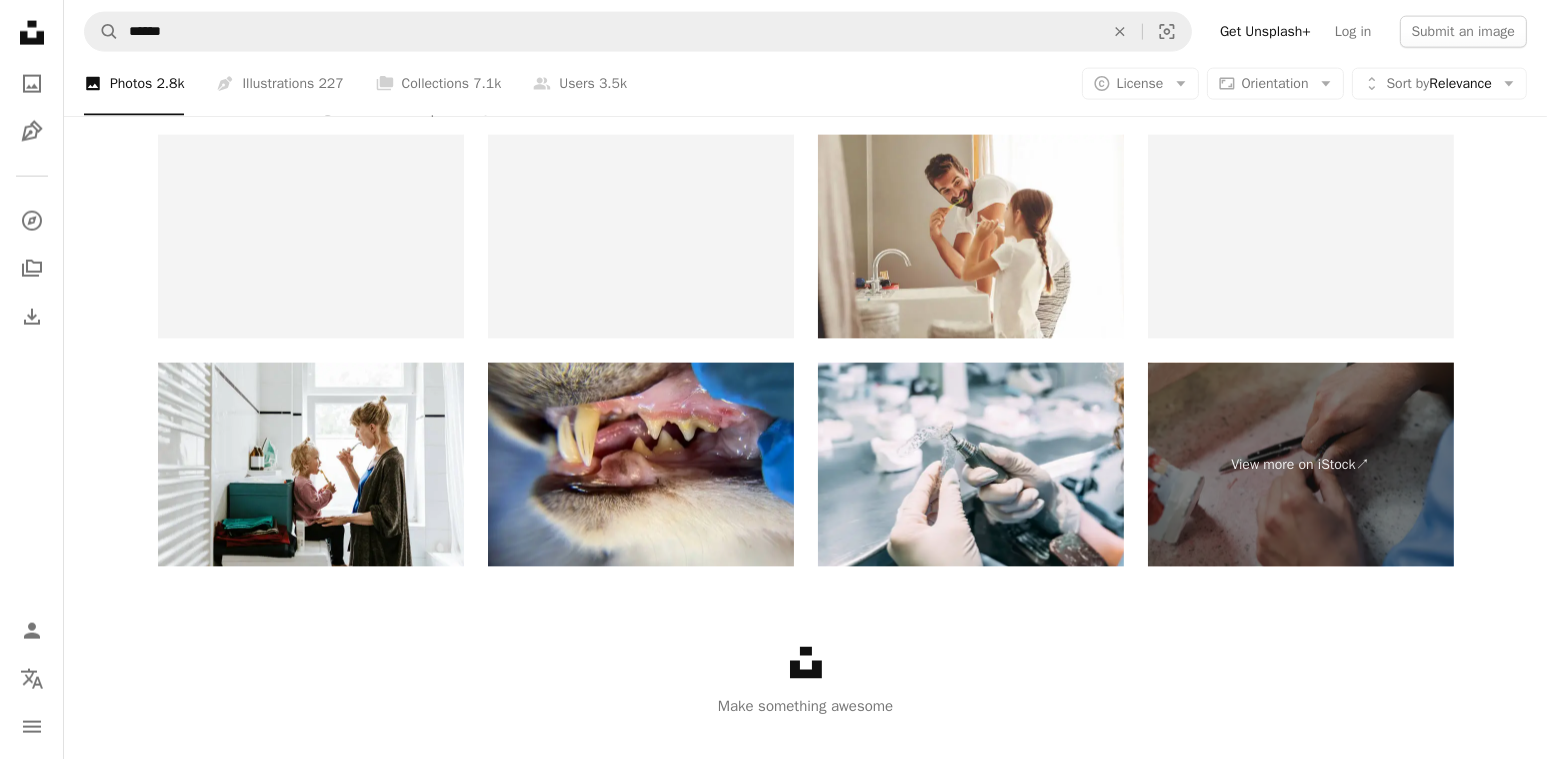 scroll, scrollTop: 3940, scrollLeft: 0, axis: vertical 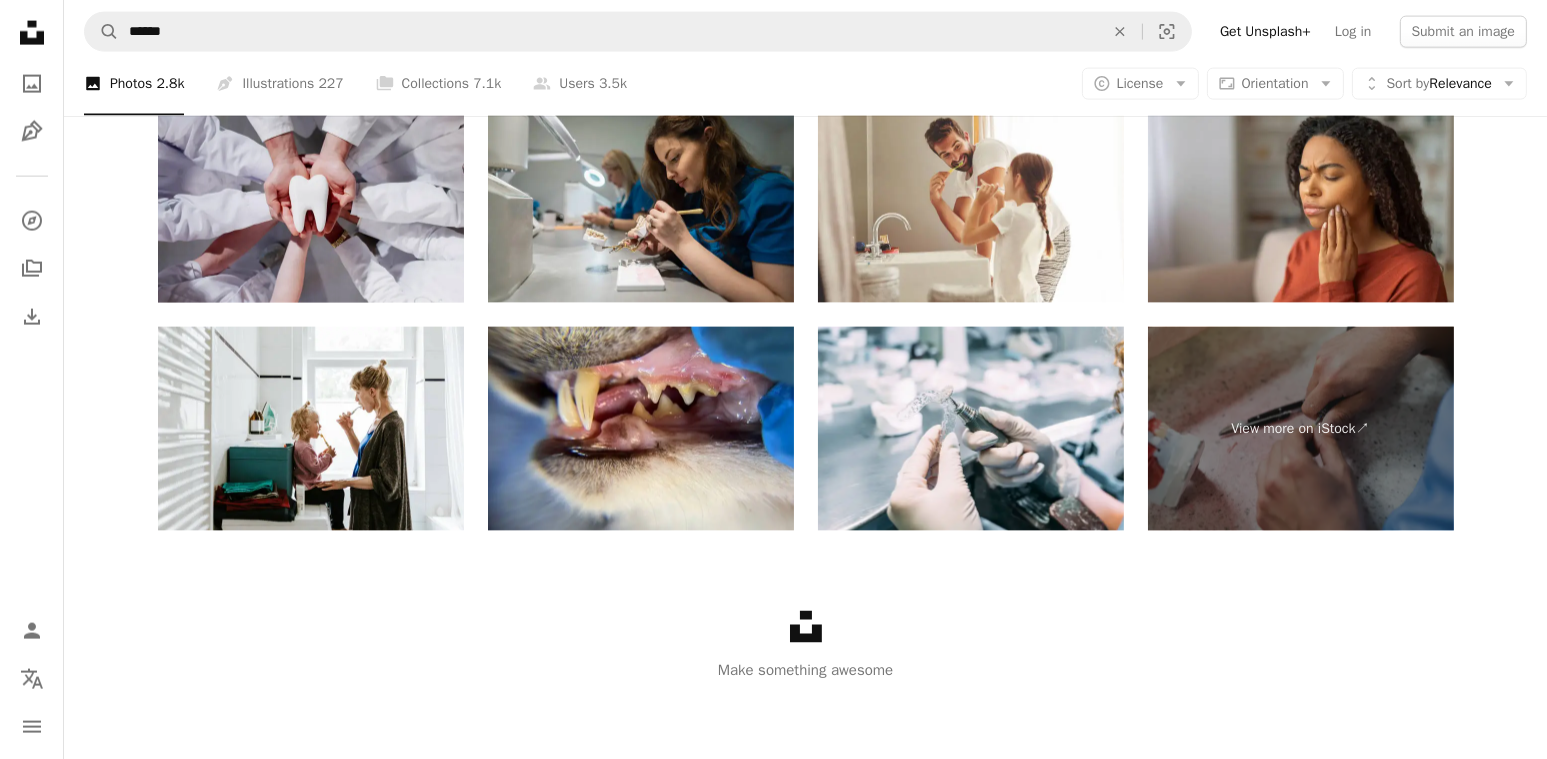 click at bounding box center [311, 201] 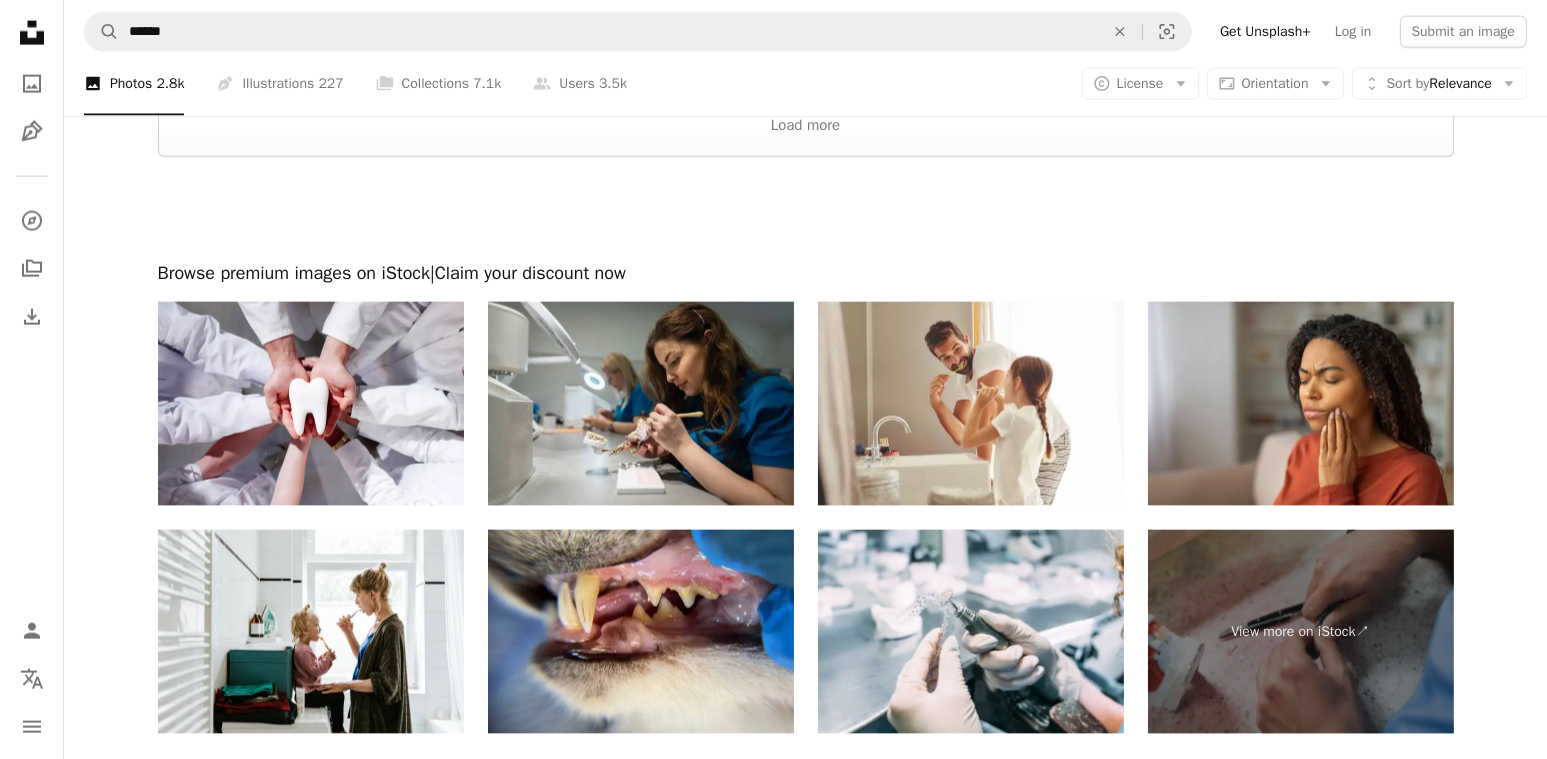 scroll, scrollTop: 3734, scrollLeft: 0, axis: vertical 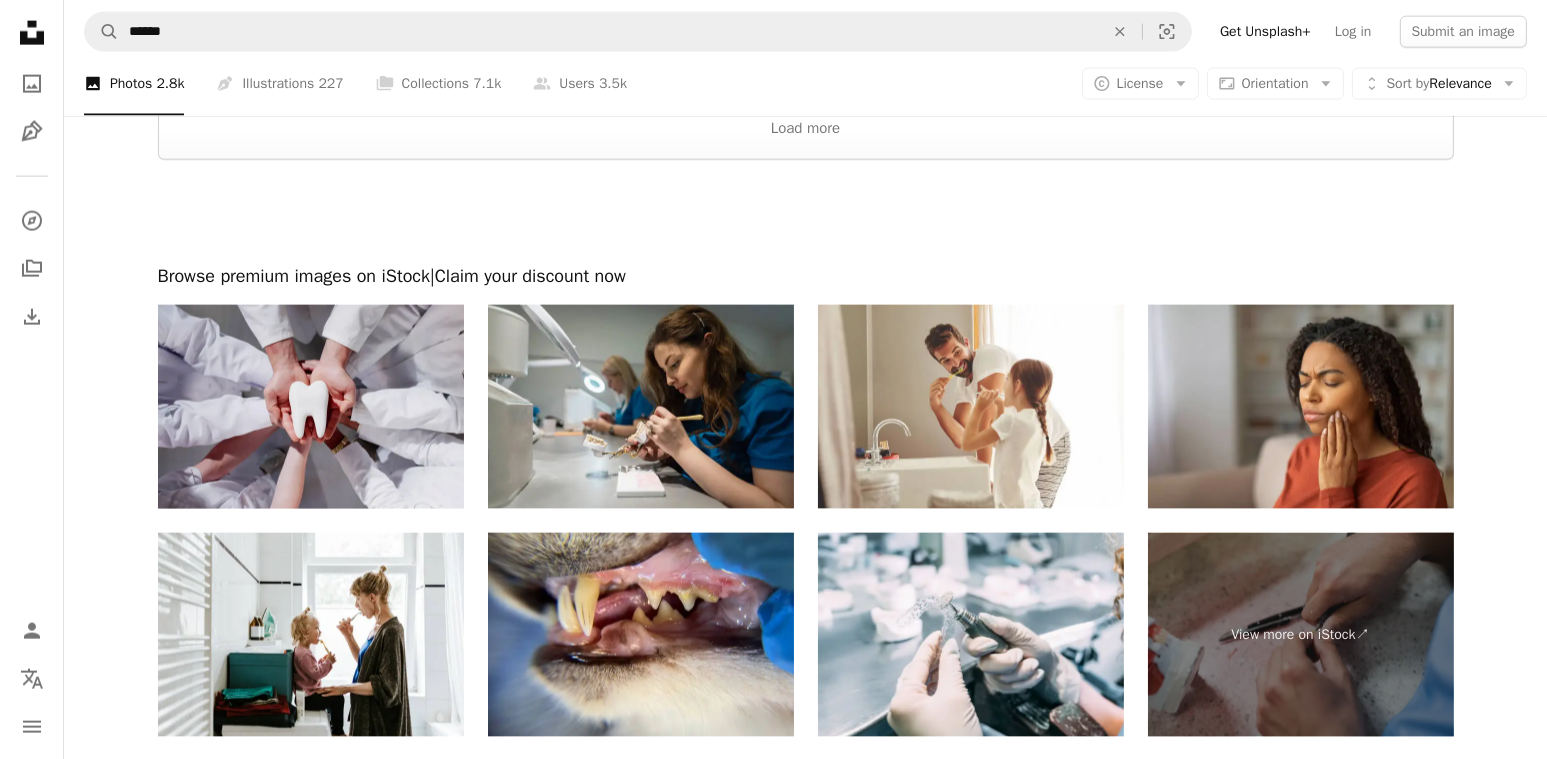click at bounding box center [311, 407] 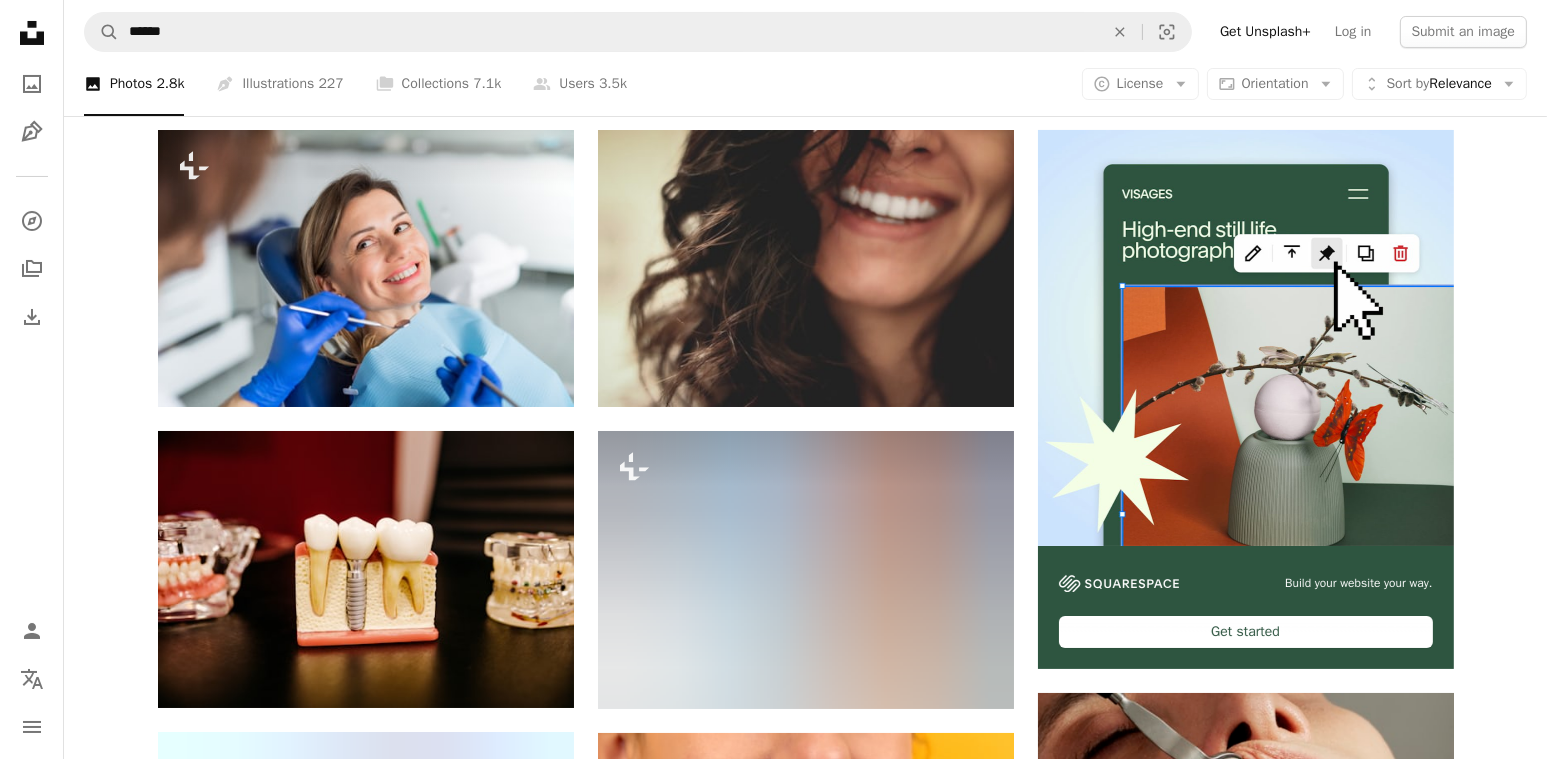 scroll, scrollTop: 370, scrollLeft: 0, axis: vertical 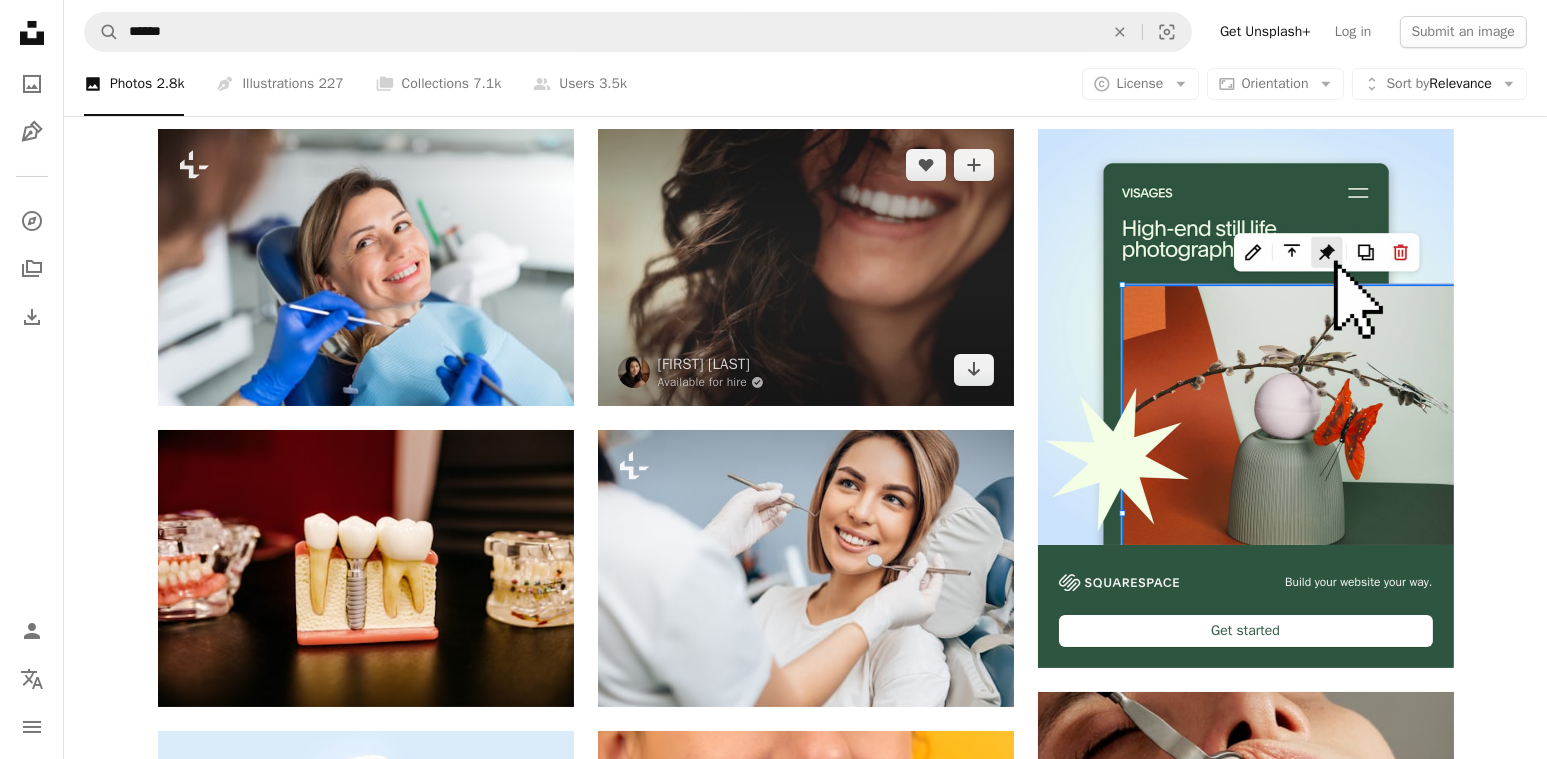 click at bounding box center [806, 267] 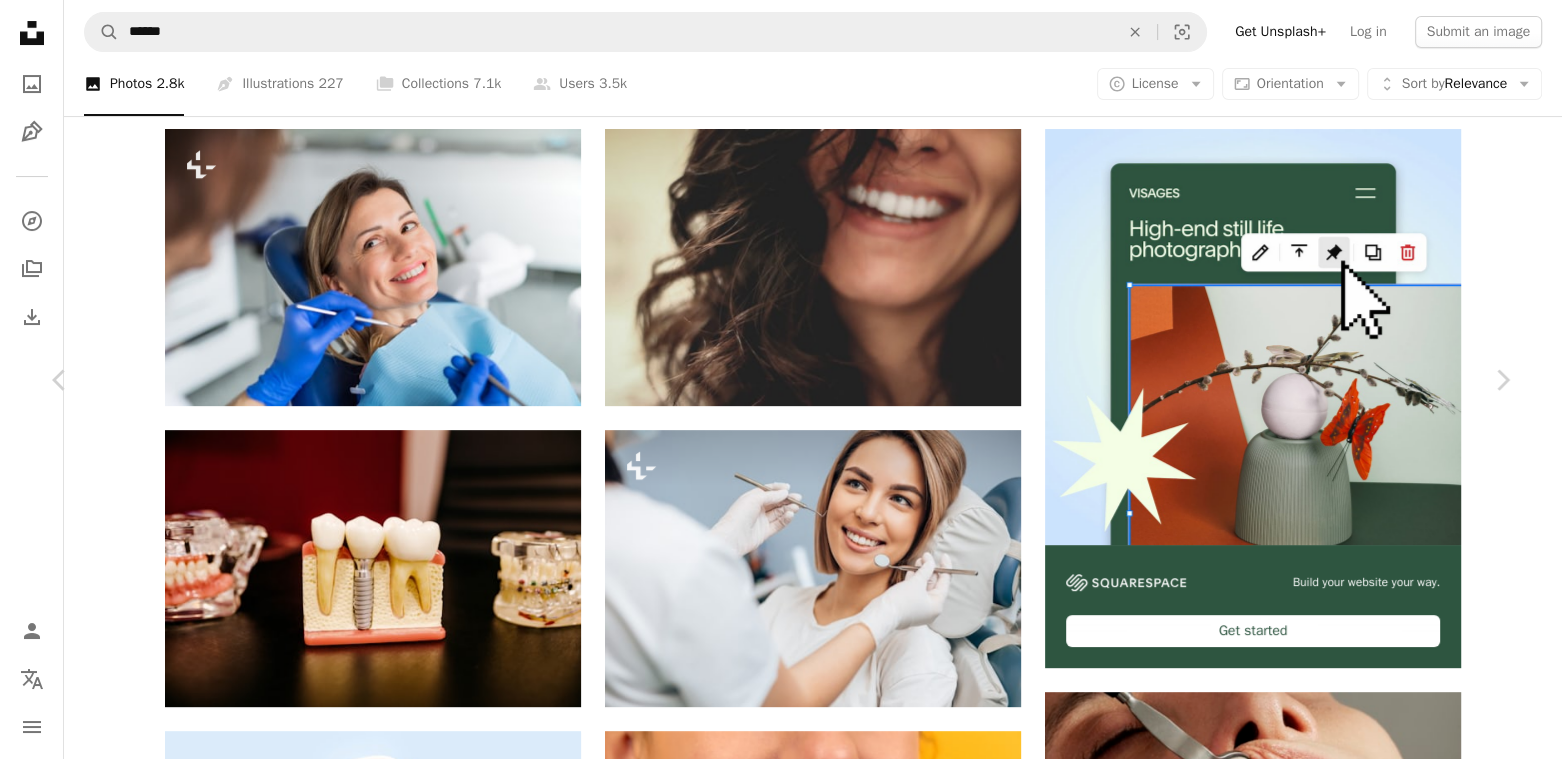 click on "An X shape Chevron left Chevron right Lesly Juarez Available for hire A checkmark inside of a circle A heart A plus sign Download free Chevron down Zoom in Views 66,731,285 Downloads 586,317 Featured in Photos ,  Health & Wellness A forward-right arrow Share Info icon Info More Actions “Be able to love, heal and accept yourself, so you can then offer these gifts to others” Calendar outlined Published on  [DATE], [YEAR] Camera Canon, EOS Rebel T6i Safety Free to use under the  Unsplash License woman girl female happy smile hair happiness joy teeth laugh brunette happy wallpaper enthusiasm white teeth happy smile caucasian brown hair happy teacher curls happy school Backgrounds Browse premium related images on iStock  |  Save 20% with code UNSPLASH20 View more on iStock  ↗ Related images A heart A plus sign Brandi Redd Arrow pointing down Plus sign for Unsplash+ A heart A plus sign Curated Lifestyle For  Unsplash+ A lock Download A heart A plus sign Alexander Krivitskiy Available for hire A heart For" at bounding box center (781, 4711) 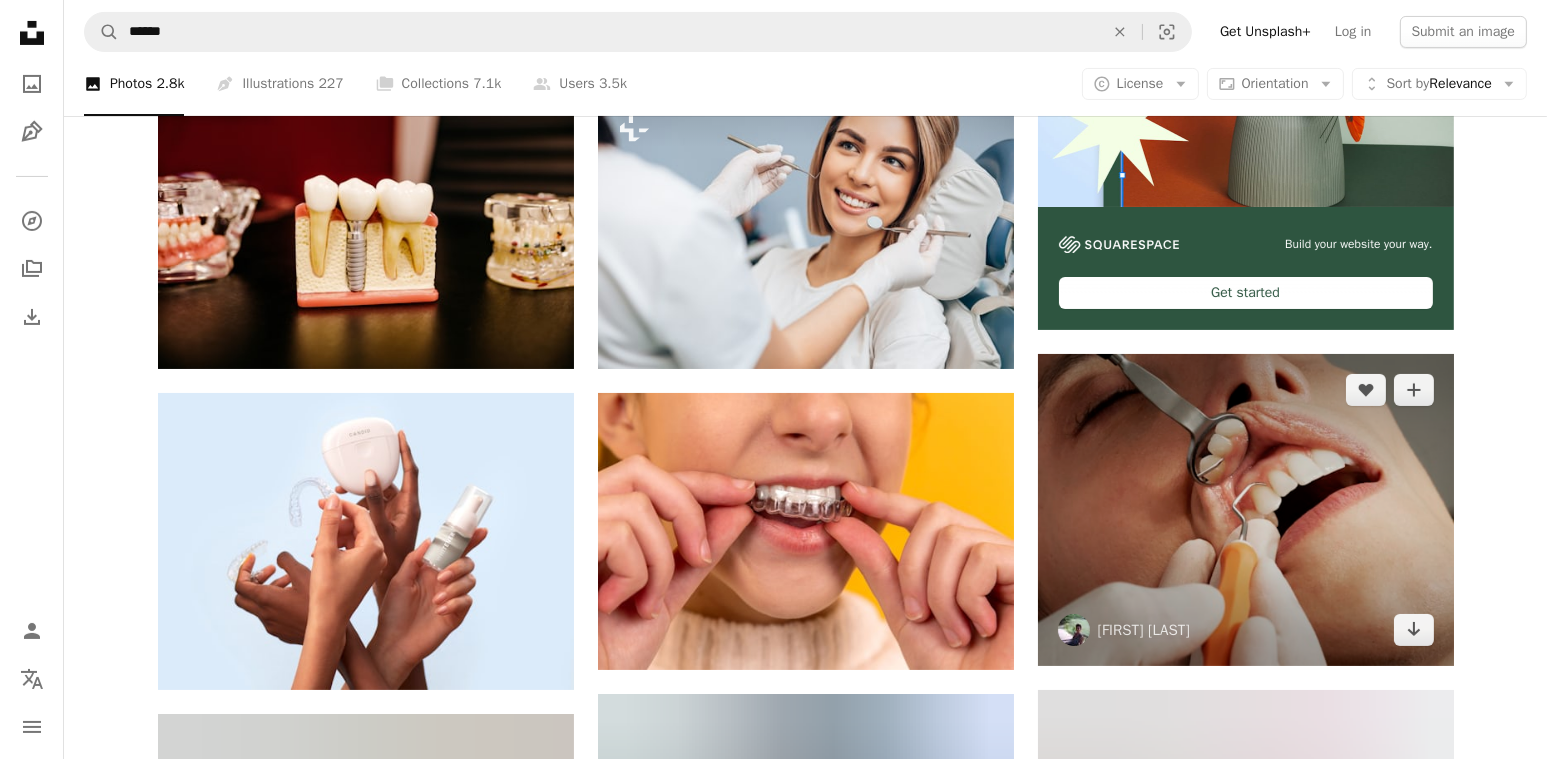 scroll, scrollTop: 712, scrollLeft: 0, axis: vertical 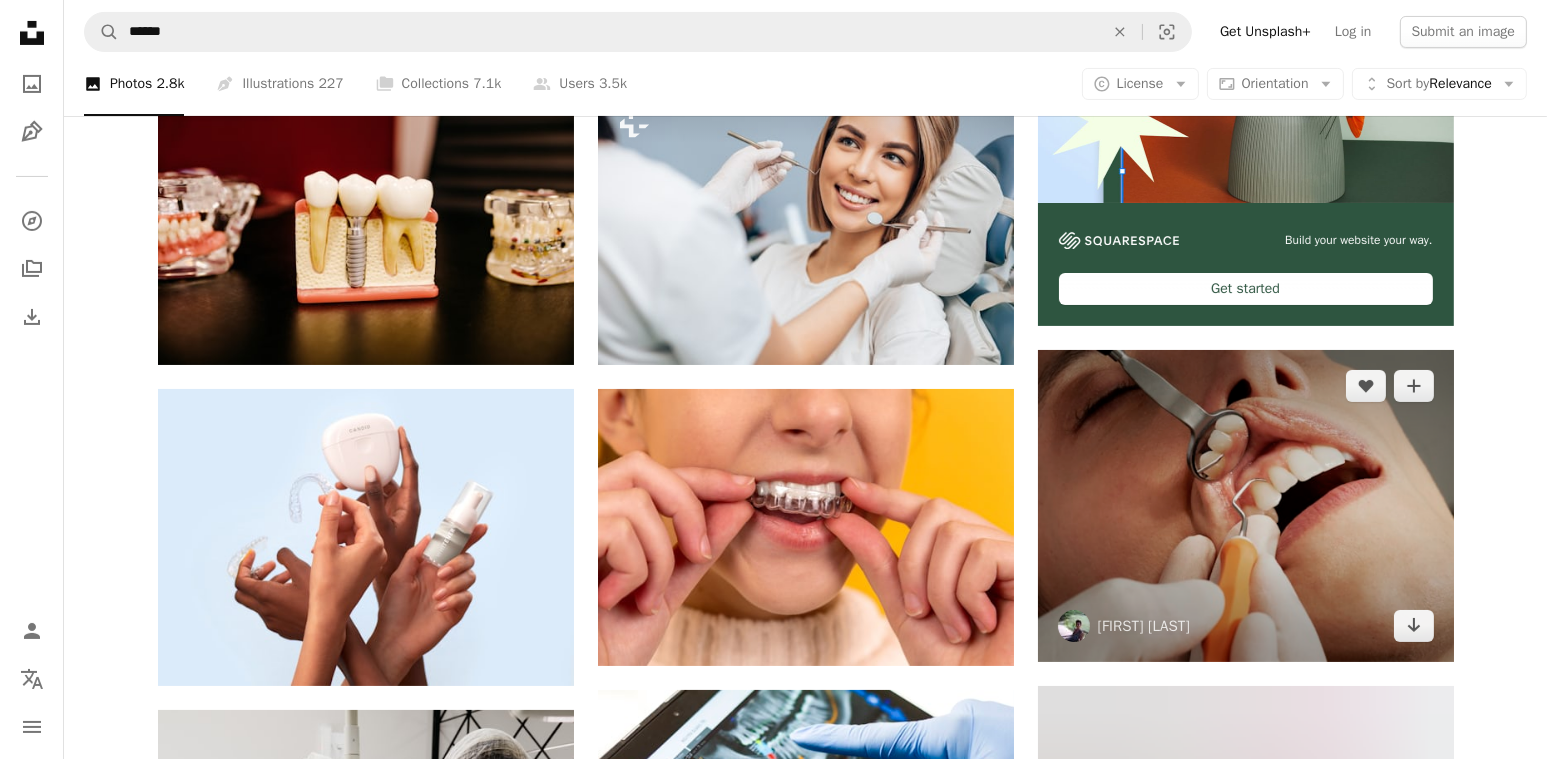 click at bounding box center (1246, 506) 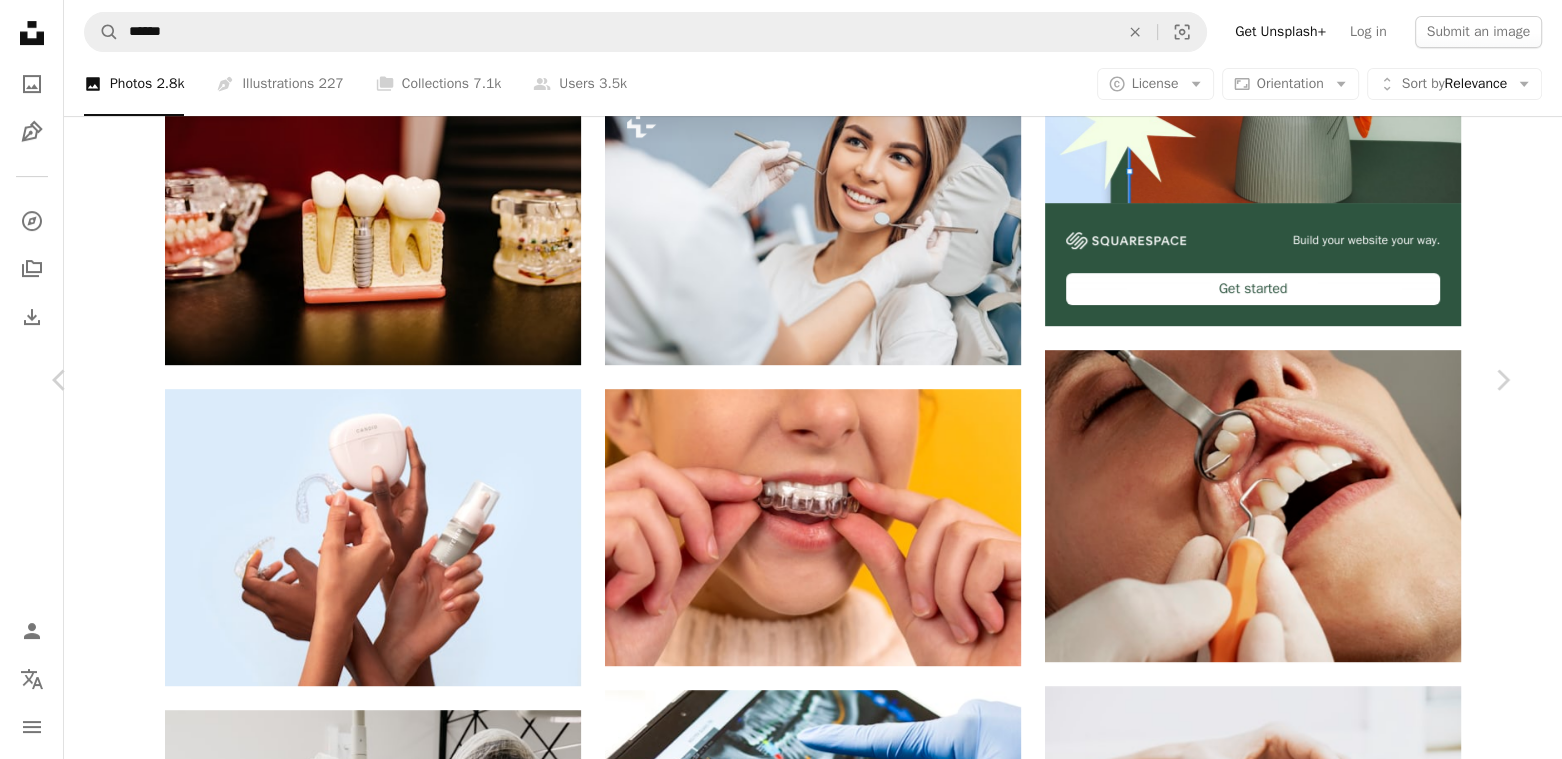 click on "An X shape Chevron left Chevron right Caroline LM carocaro1987 A heart A plus sign Download free Chevron down Zoom in Views 7,487,733 Downloads 89,899 Featured in Health & Wellness A forward-right arrow Share Info icon Info More Actions Calendar outlined Published on  [MONTH], [YEAR] Camera NIKON CORPORATION, NIKON D750 Safety Free to use under the  Unsplash License wellness scaling human face grey dentist dental teeth mouth lip dental treatment Free stock photos Browse premium related images on iStock  |  Save 20% with code UNSPLASH20 View more on iStock  ↗ Related images A heart A plus sign Caroline LM Arrow pointing down A heart A plus sign Atikah Akhtar Available for hire A checkmark inside of a circle Arrow pointing down Plus sign for Unsplash+ A heart A plus sign Fellipe Ditadi For  Unsplash+ A lock Download A heart A plus sign Ozkan Guner Arrow pointing down A heart A plus sign Ozkan Guner Arrow pointing down A heart A plus sign D Dental Office Arrow pointing down A heart A plus sign A heart For" at bounding box center (781, 4369) 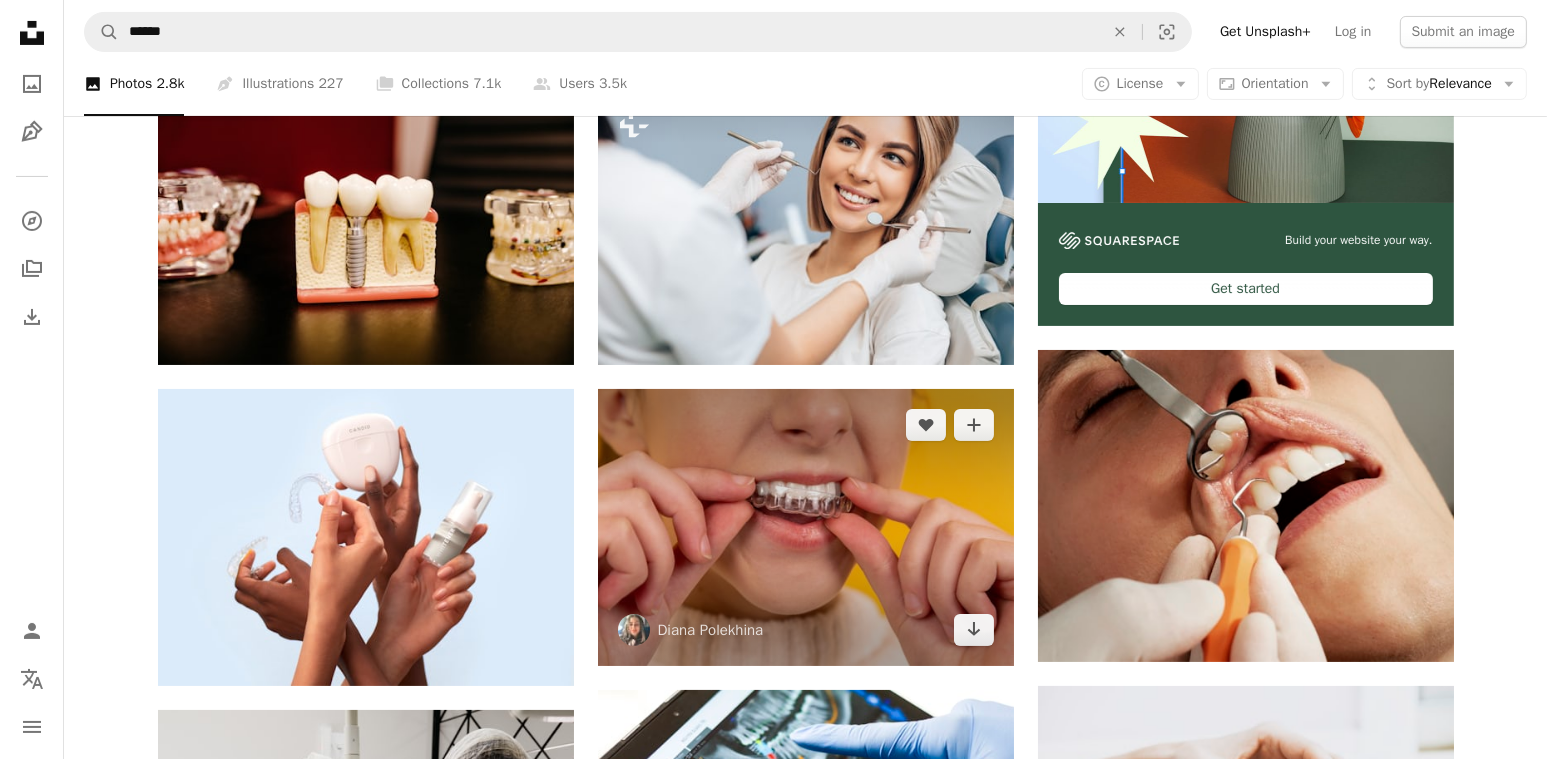 click at bounding box center (806, 527) 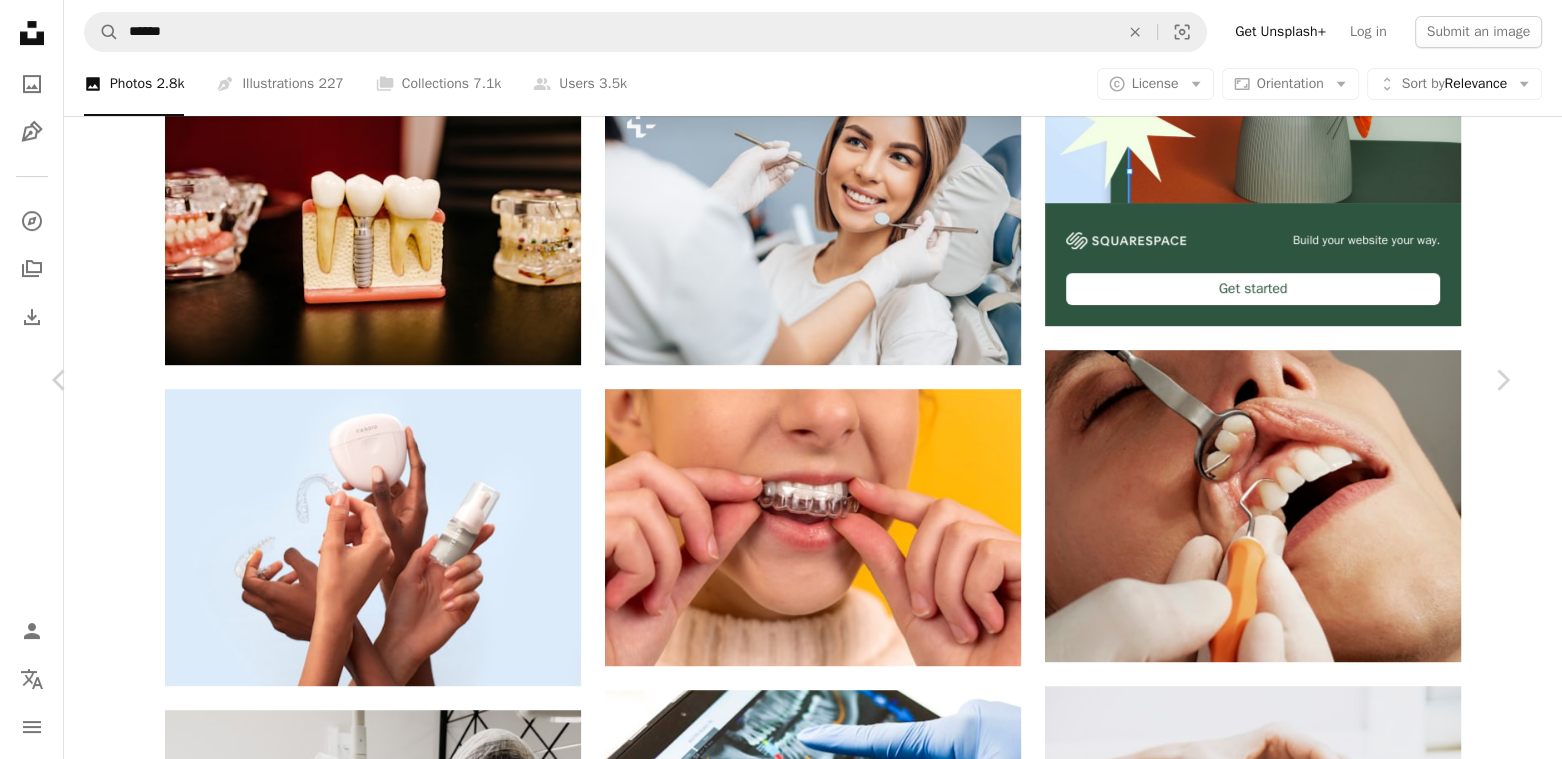 click on "An X shape Chevron left Chevron right Diana Polekhina diana_pole A heart A plus sign Download free Chevron down Zoom in Views 6,451,414 Downloads 63,002 Featured in Health & Wellness A forward-right arrow Share Info icon Info More Actions A beautiful girl puts a dental retainer on her teeth, she stands on a yellow background. Orthodontist. Dental tray. Retainer. Advertising. Place for an inscription. Calendar outlined Published on  [DATE], [YEAR] Camera Canon, EOS 6D Safety Free to use under the  Unsplash License woman girl white medicine dental teeth plastic mouth clear tool treatment trainer fix bite fixing jaw caucasian orthodontic correction aligner Free pictures Browse premium related images on iStock  |  Save 20% with code UNSPLASH20 View more on iStock  ↗ Related images A heart A plus sign Diana Polekhina Arrow pointing down Plus sign for Unsplash+ A heart A plus sign Getty Images For  Unsplash+ A lock Download A heart A plus sign Diana Polekhina Arrow pointing down A heart A plus sign A heart For" at bounding box center (781, 4369) 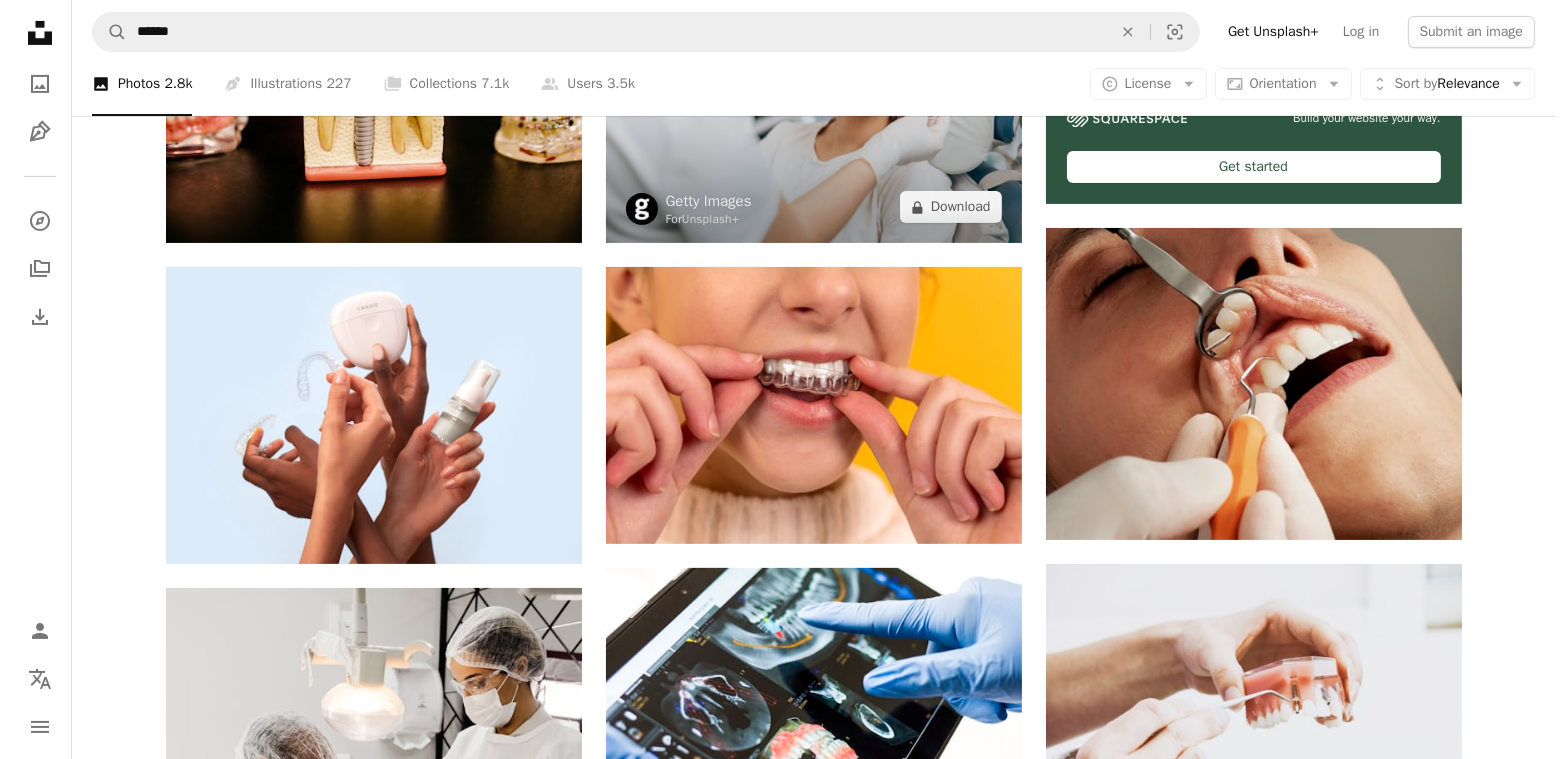 scroll, scrollTop: 840, scrollLeft: 0, axis: vertical 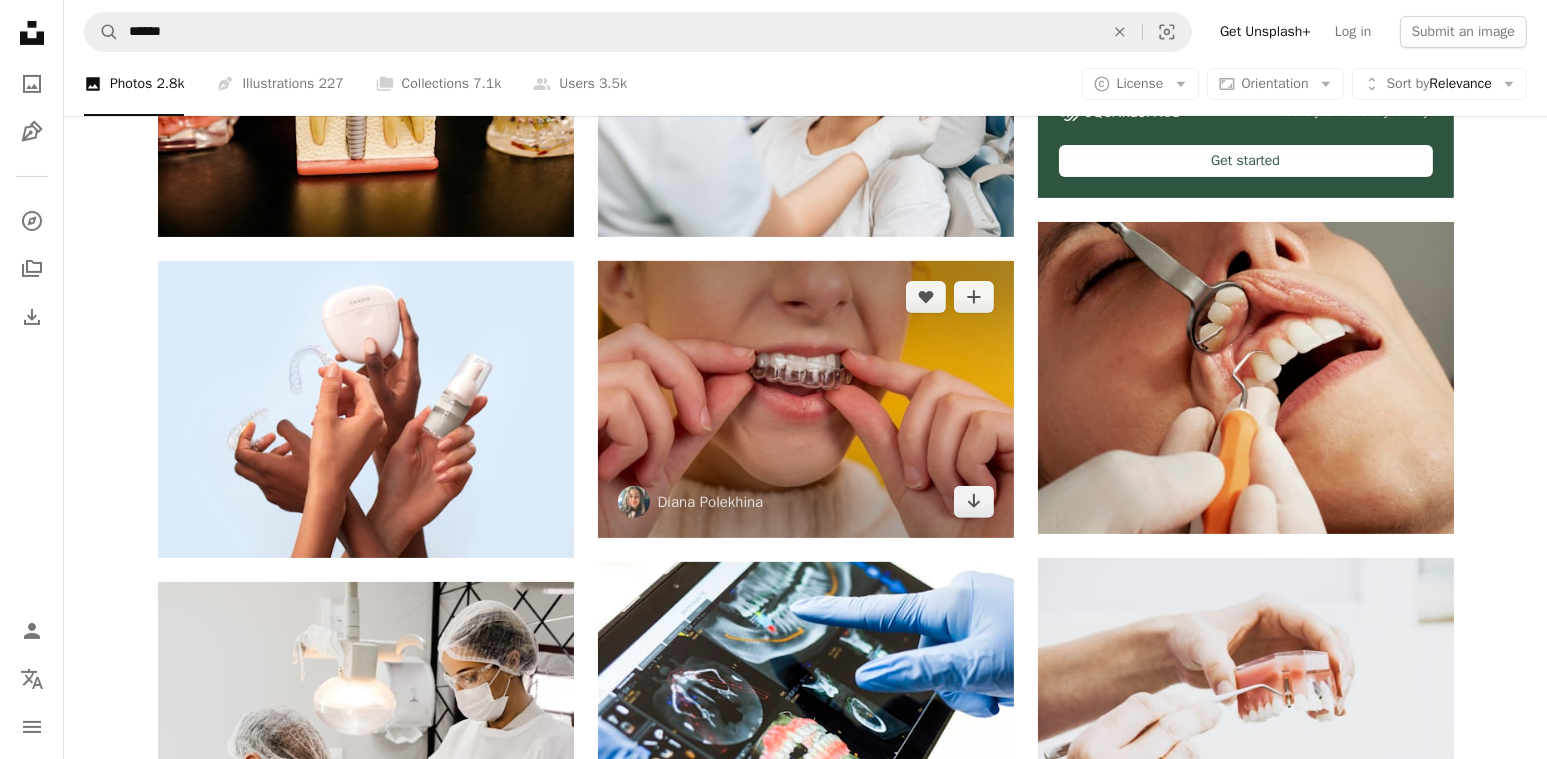 click at bounding box center (806, 399) 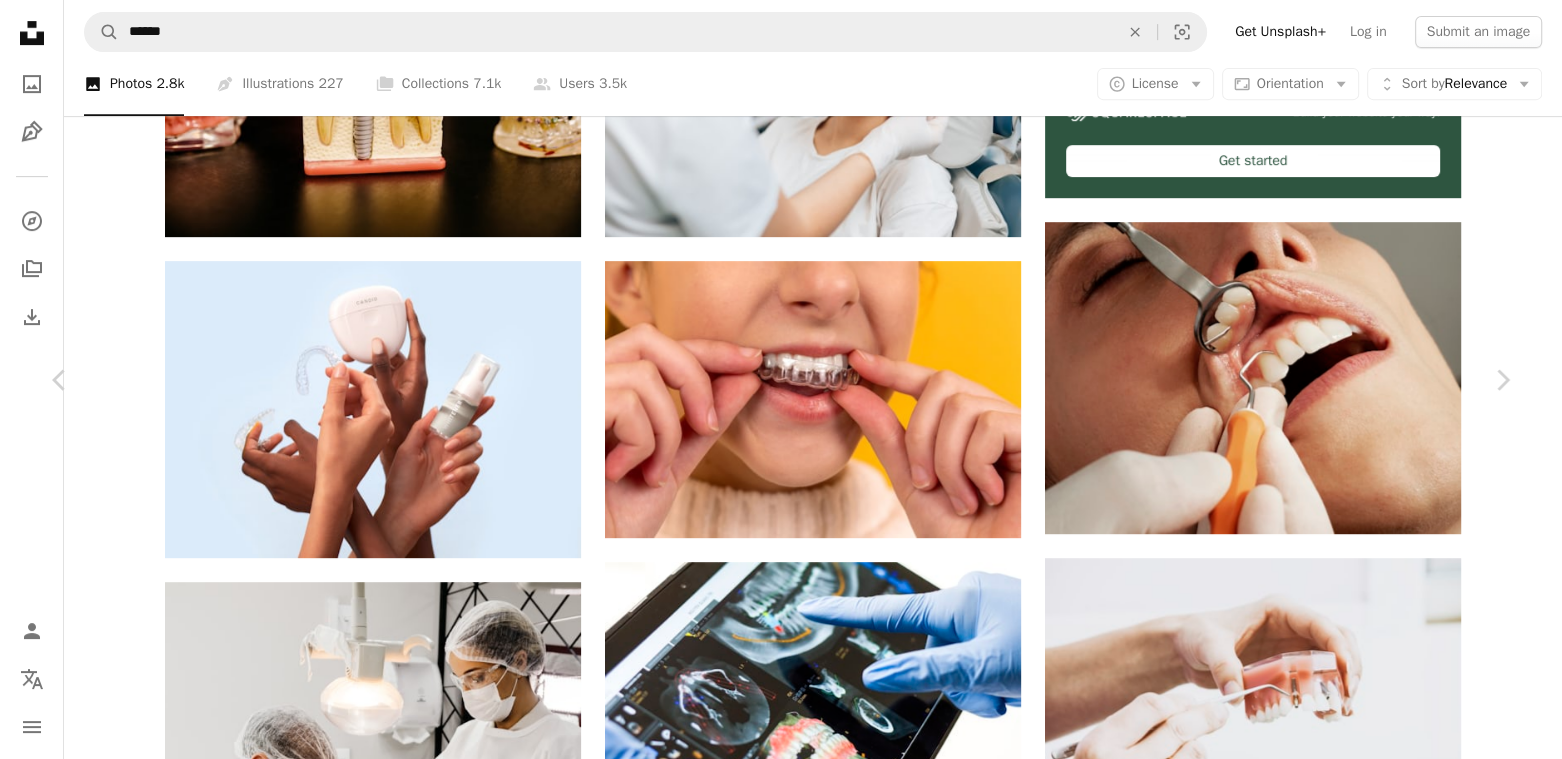 click on "Download free" at bounding box center [1317, 3909] 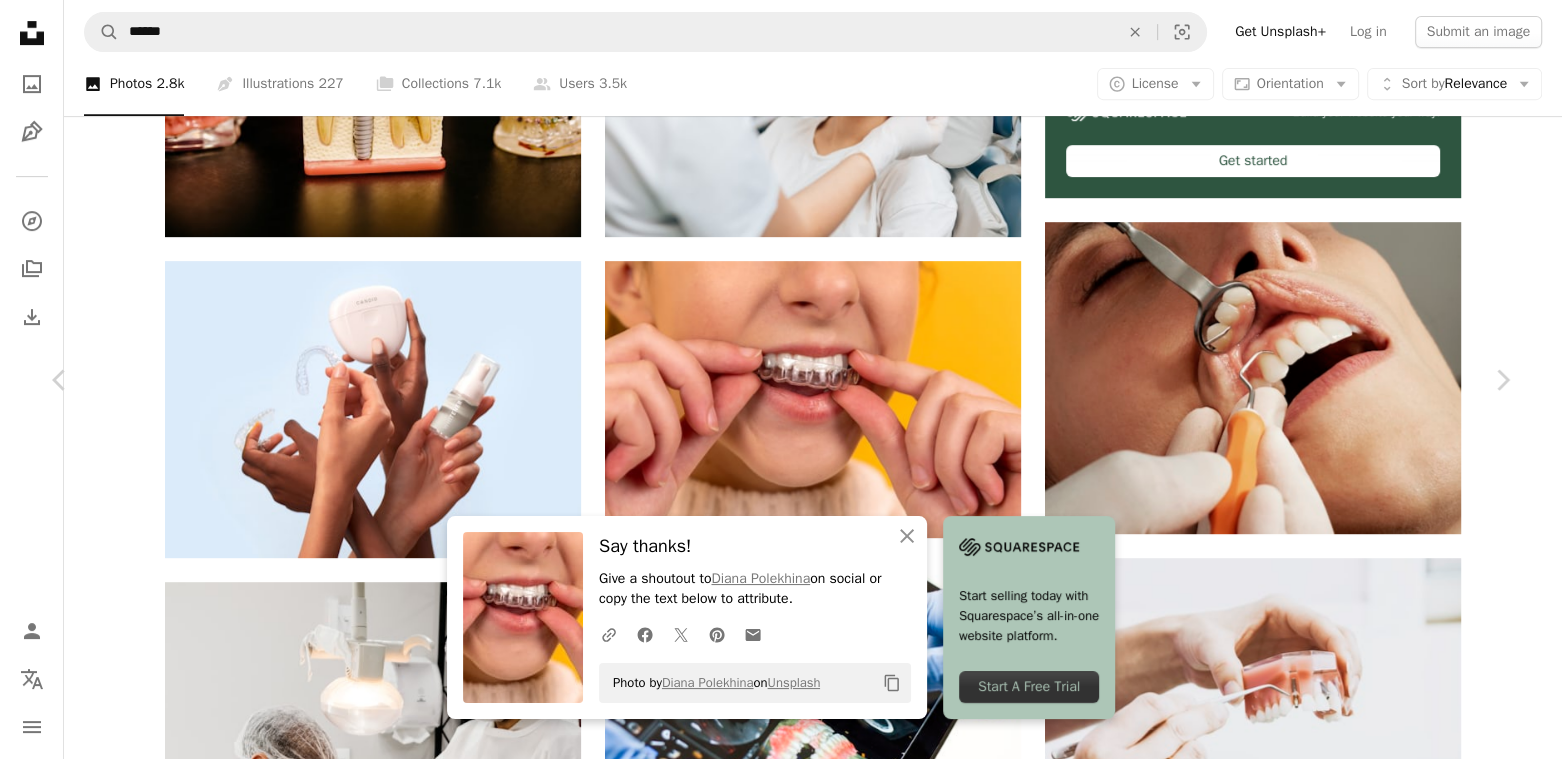 click on "An X shape Chevron left Chevron right An X shape Close Say thanks! Give a shoutout to  Diana Polekhina  on social or copy the text below to attribute. A URL sharing icon (chains) Facebook icon X (formerly Twitter) icon Pinterest icon An envelope Photo by  Diana Polekhina  on  Unsplash
Copy content Start selling today with Squarespace’s all-in-one website platform. Start A Free Trial Diana Polekhina diana_pole A heart A plus sign Download free Chevron down Zoom in Views 6,451,414 Downloads 63,002 Featured in Health & Wellness A forward-right arrow Share Info icon Info More Actions A beautiful girl puts a dental retainer on her teeth, she stands on a yellow background. Orthodontist. Dental tray. Retainer. Advertising. Place for an inscription. Calendar outlined Published on  [DATE], [YEAR] Camera Canon, EOS 6D Safety Free to use under the  Unsplash License woman girl white medicine dental teeth plastic mouth clear tool treatment trainer fix bite fixing jaw caucasian orthodontic correction aligner  |" at bounding box center (781, 4241) 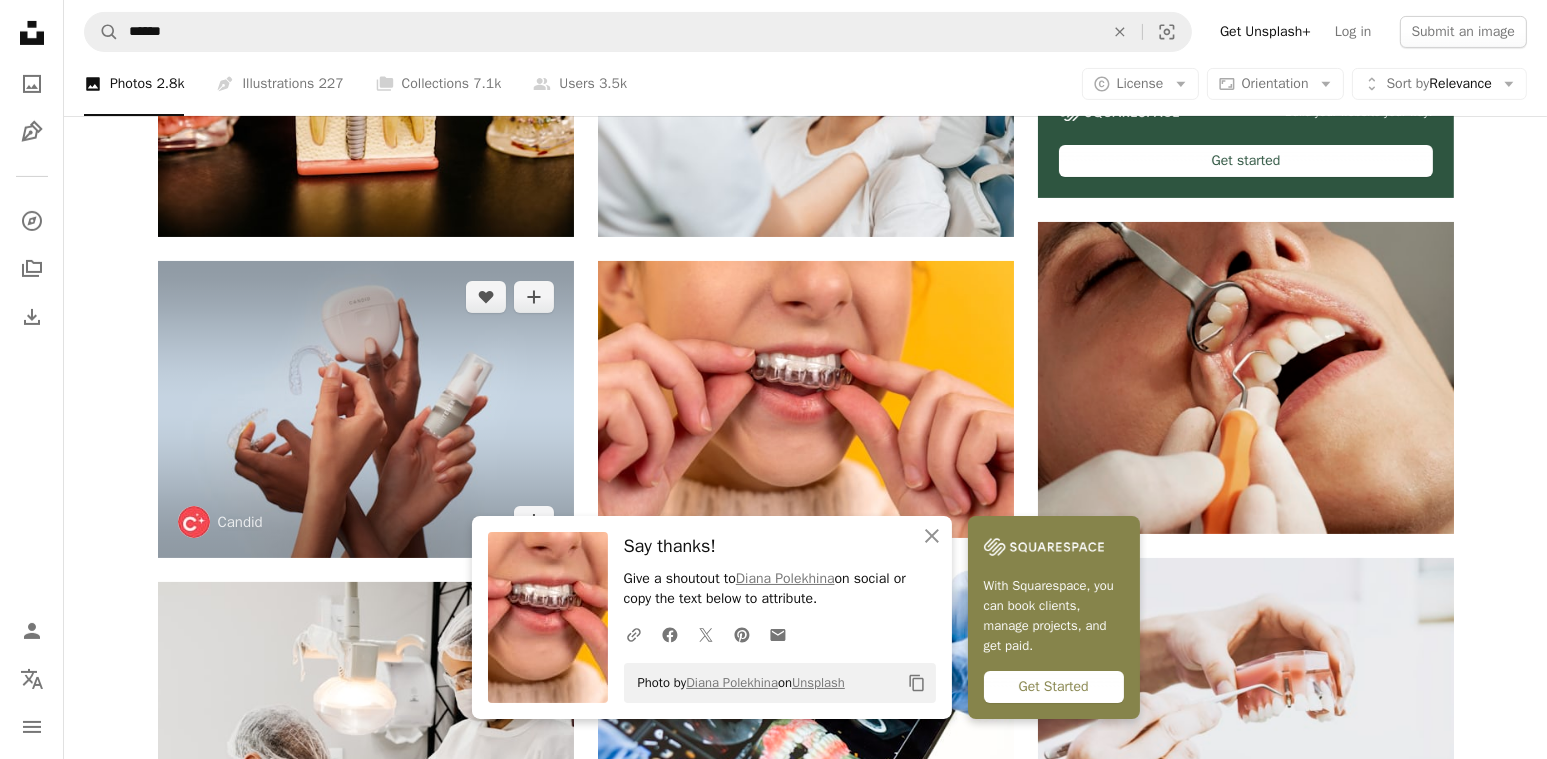 click at bounding box center (366, 409) 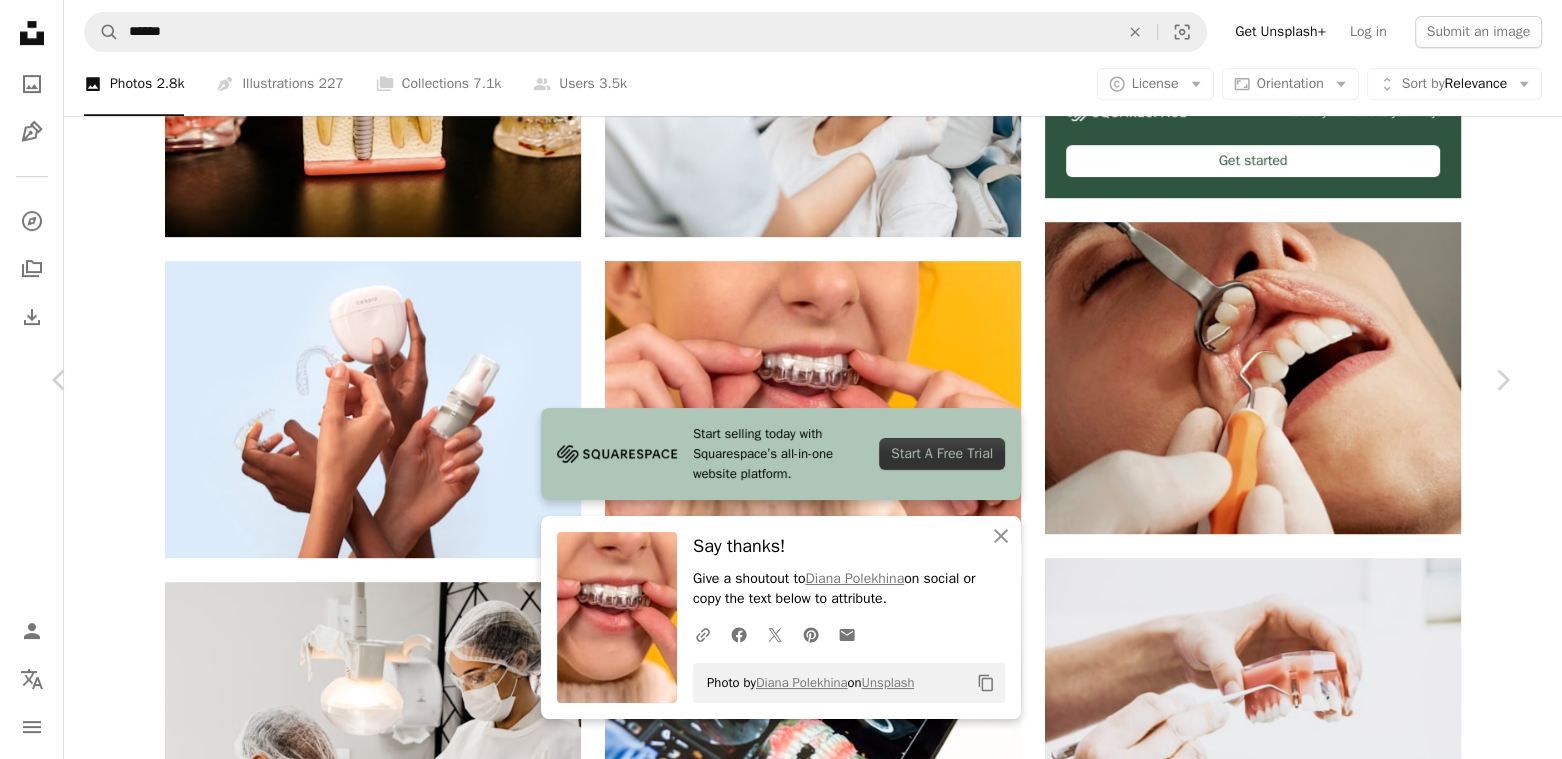 click on "Download free" at bounding box center [1317, 3909] 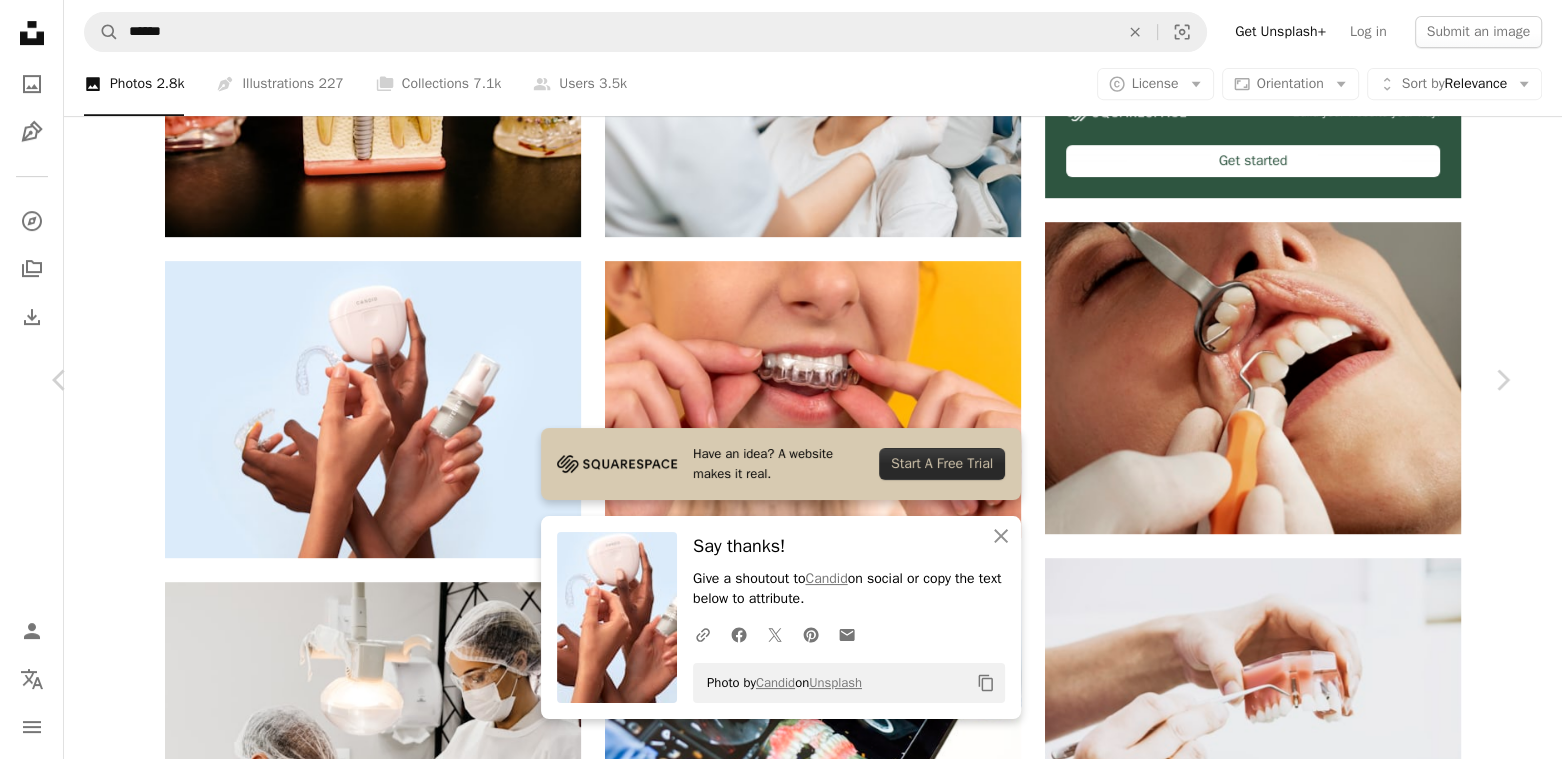 scroll, scrollTop: 361, scrollLeft: 0, axis: vertical 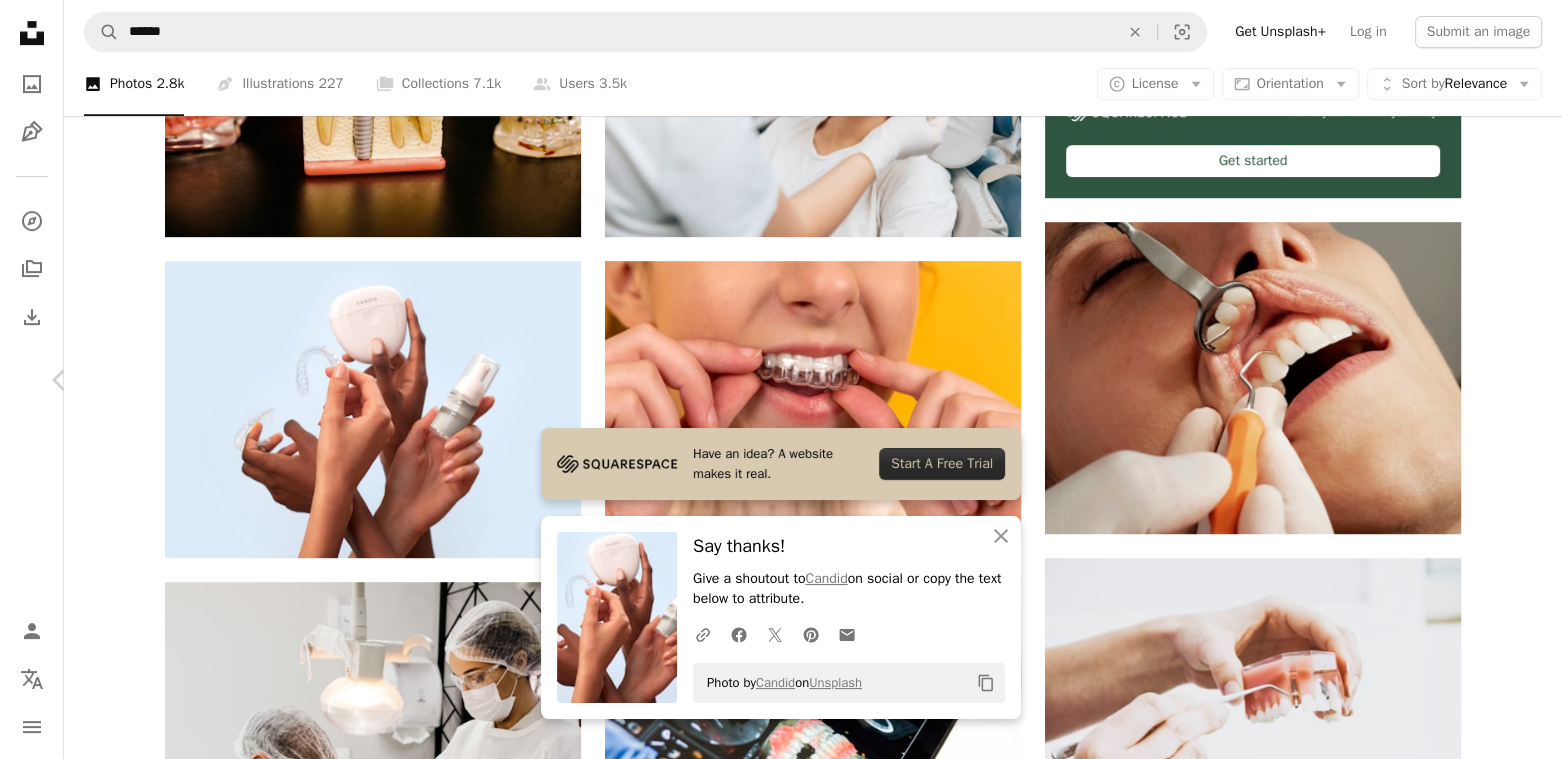 click on "Chevron right" at bounding box center [1502, 380] 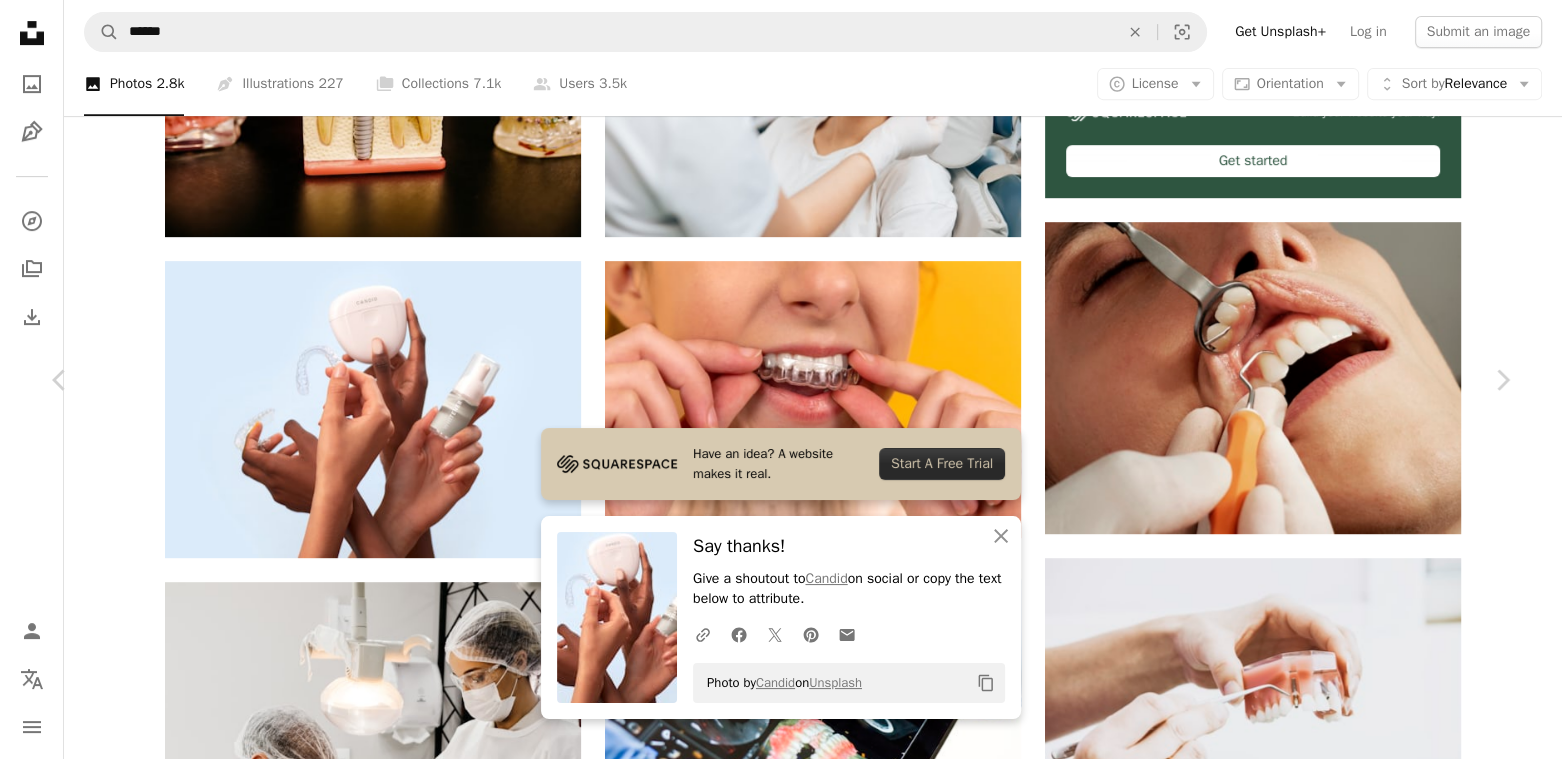 scroll, scrollTop: 202, scrollLeft: 0, axis: vertical 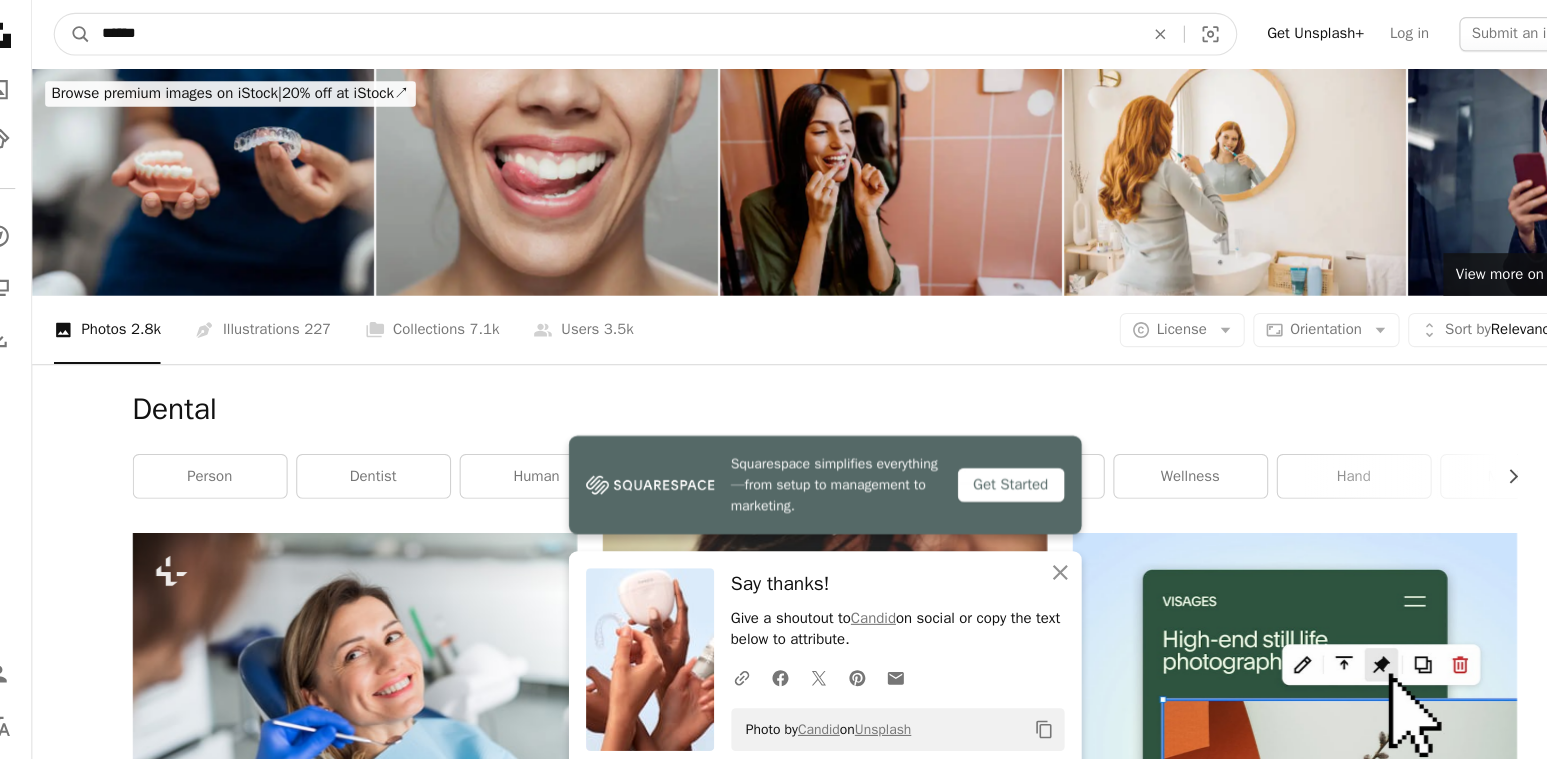 click on "******" at bounding box center (608, 32) 